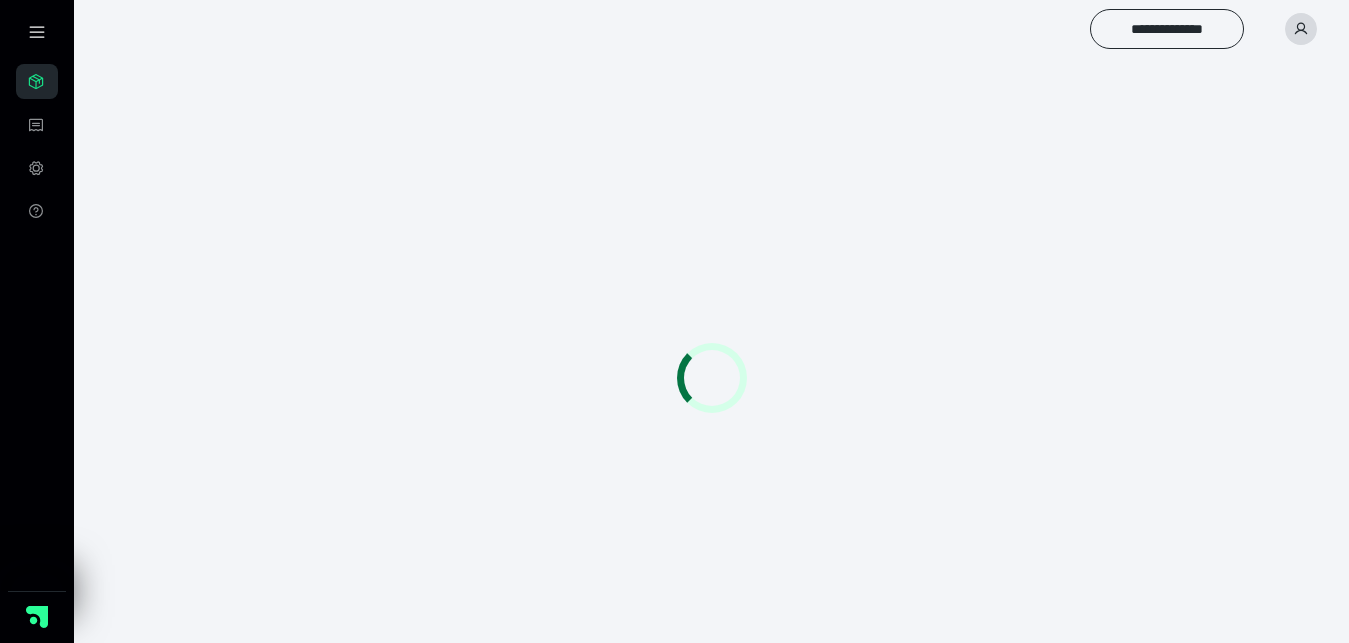 scroll, scrollTop: 0, scrollLeft: 0, axis: both 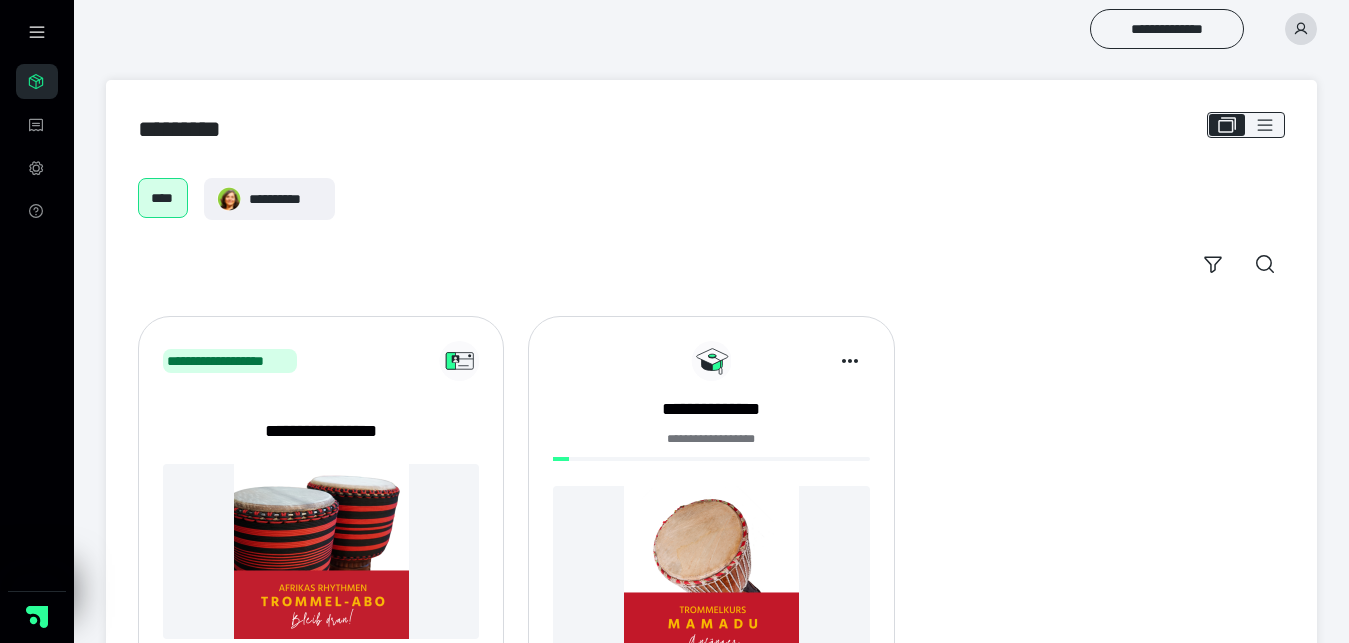 click at bounding box center (711, 573) 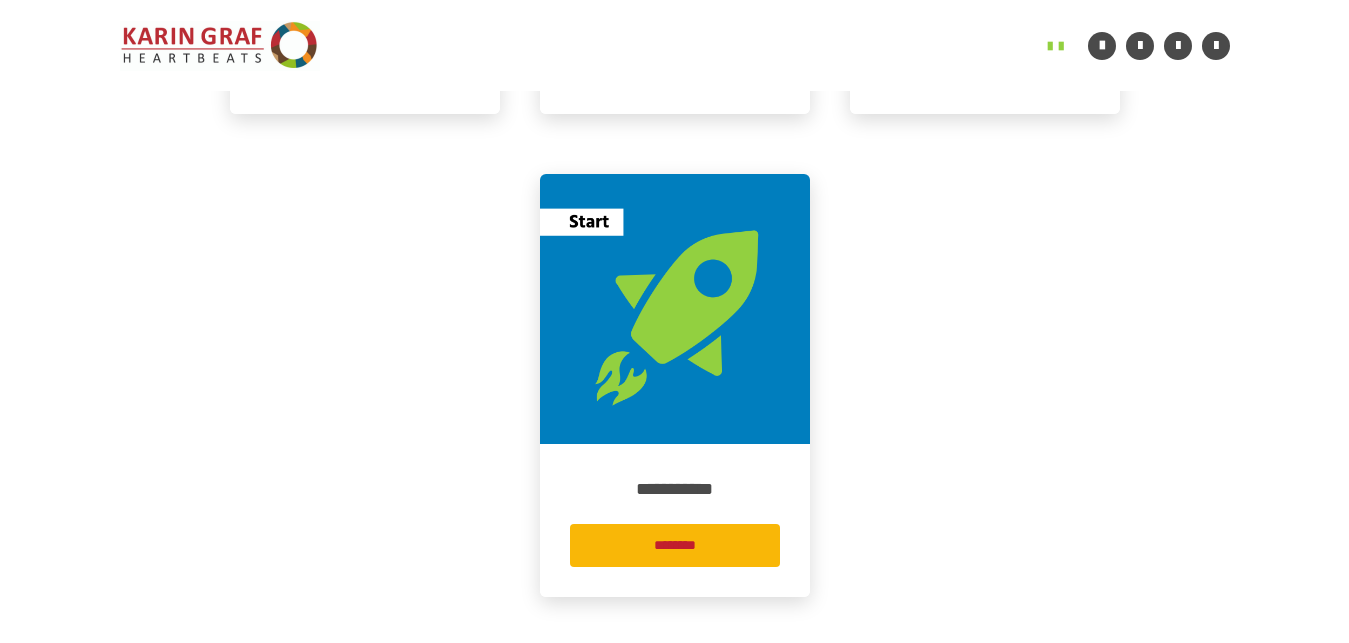 scroll, scrollTop: 844, scrollLeft: 0, axis: vertical 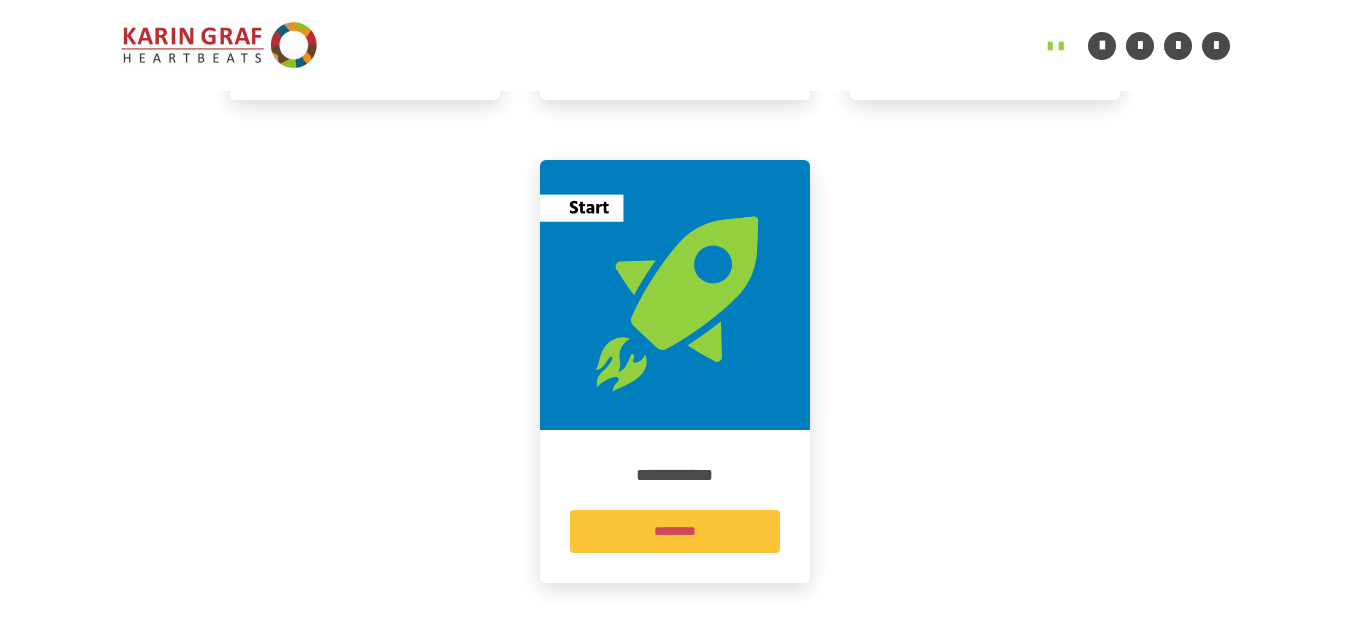 click on "********" at bounding box center [675, 531] 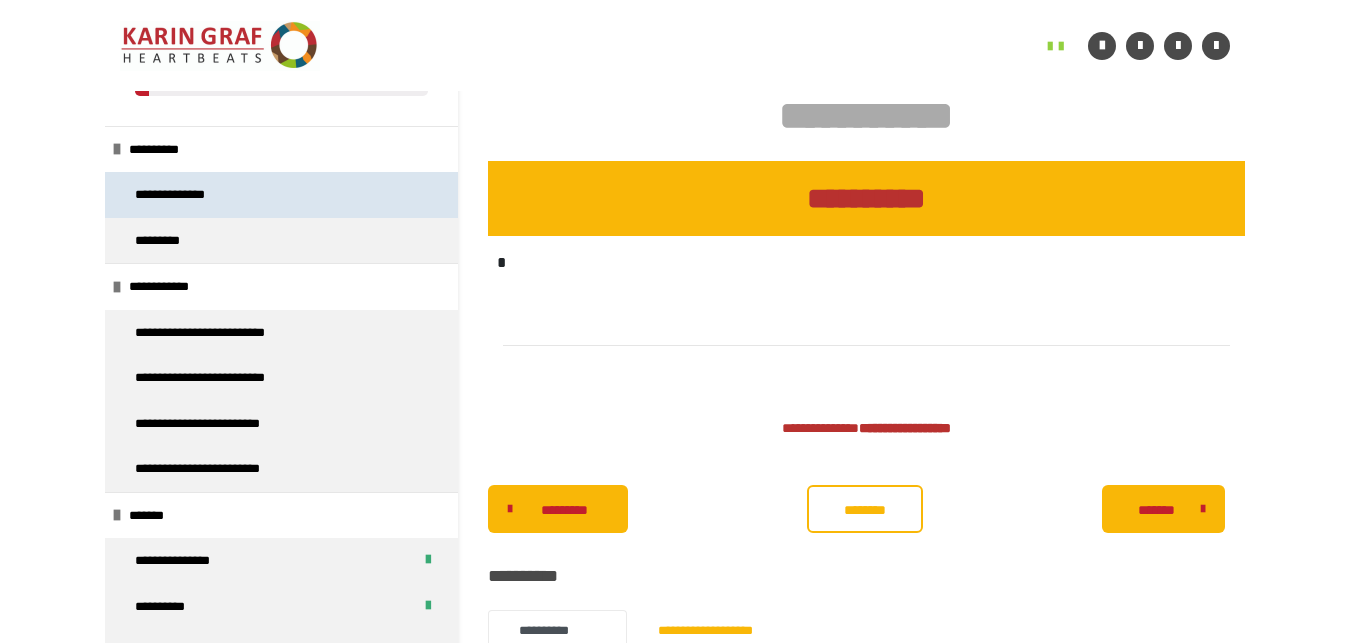 scroll, scrollTop: 510, scrollLeft: 0, axis: vertical 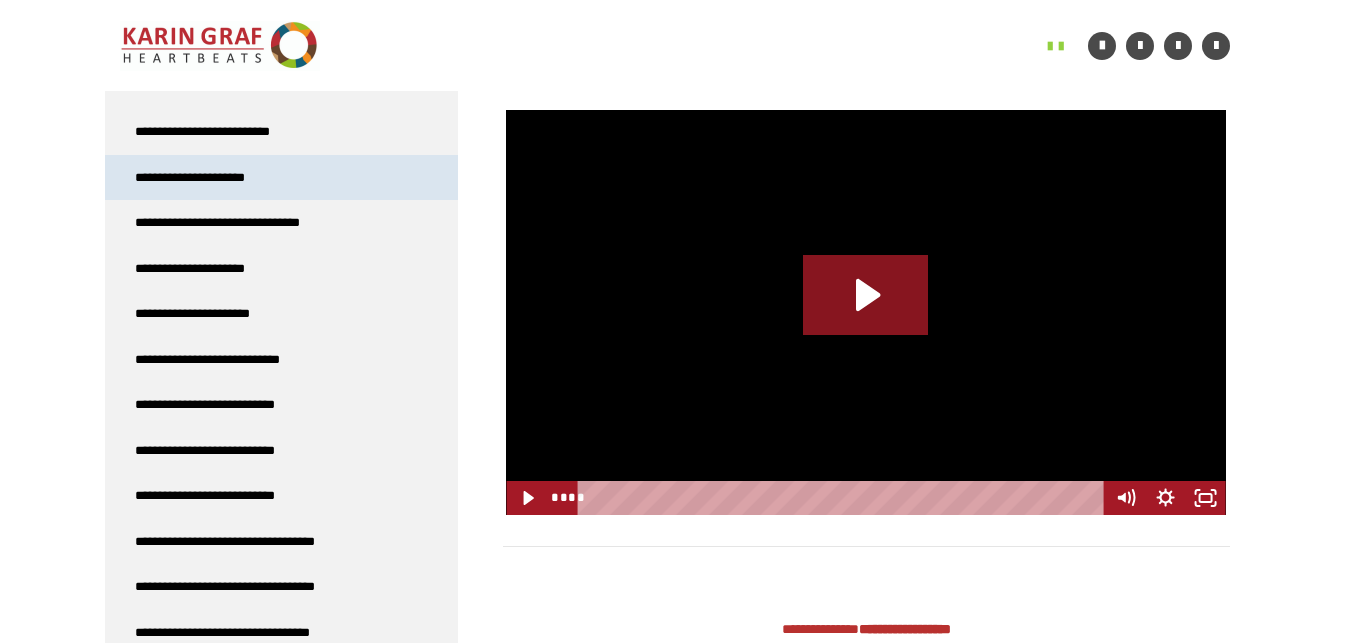 click on "**********" at bounding box center [200, 178] 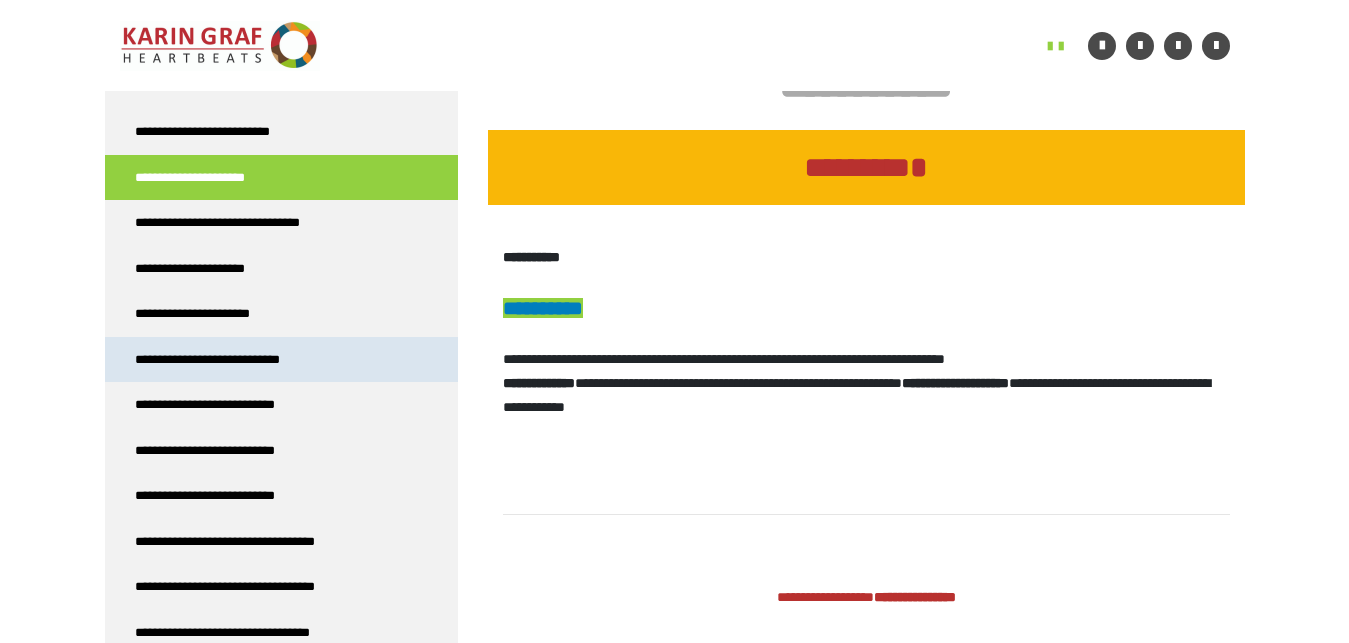 click on "**********" at bounding box center [229, 360] 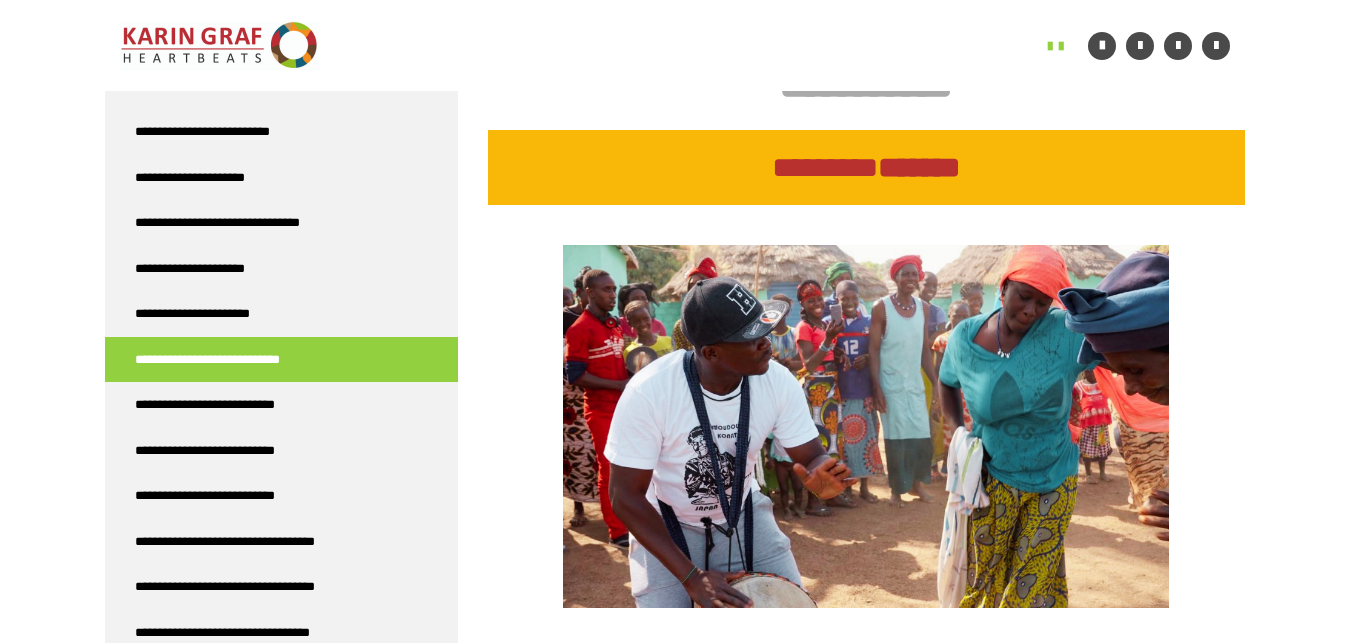 scroll, scrollTop: 1248, scrollLeft: 0, axis: vertical 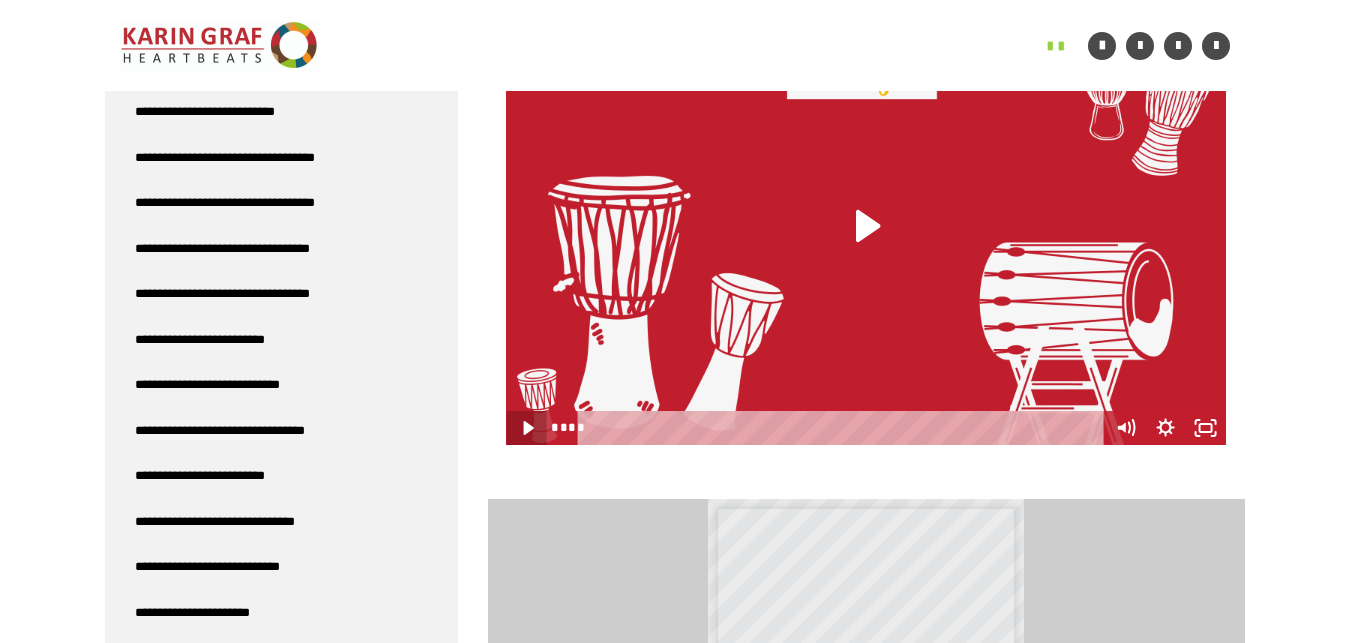 click 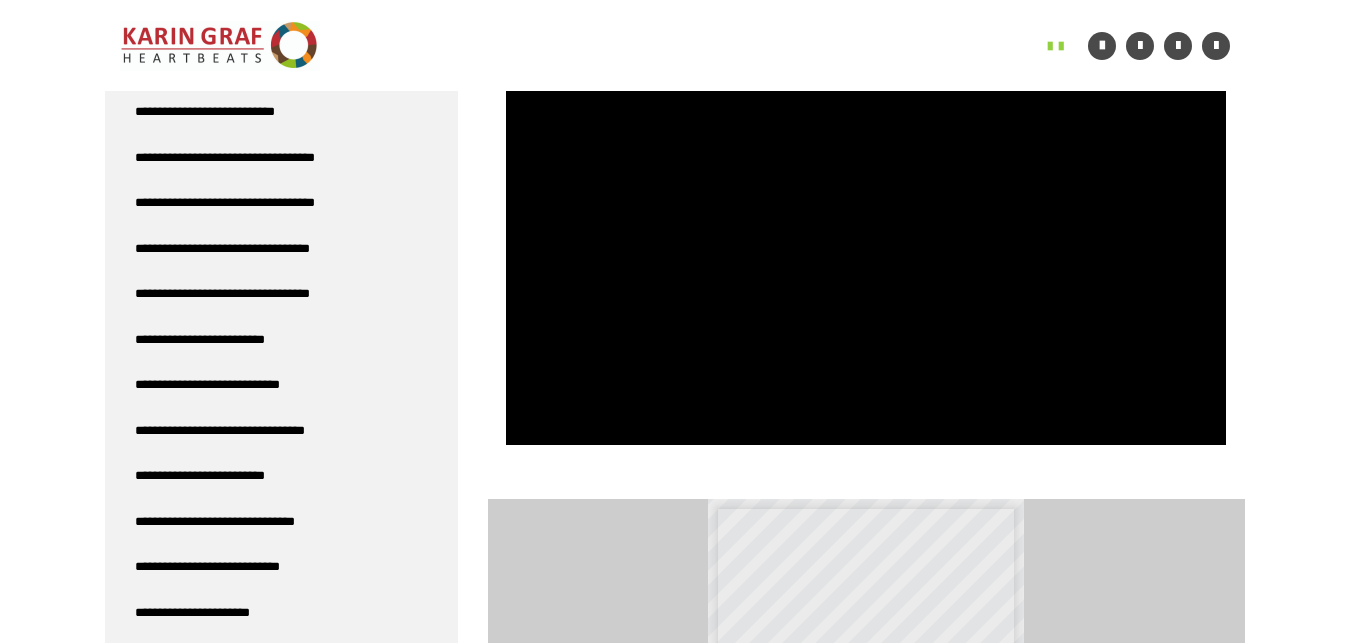 type 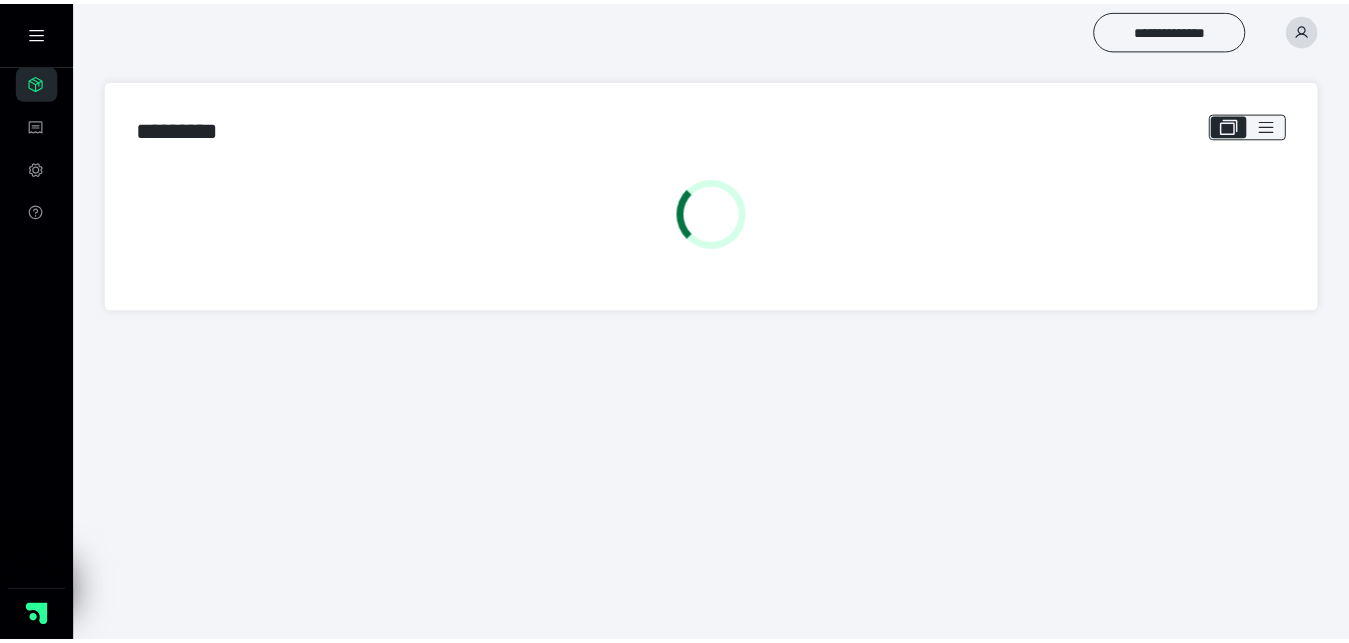 scroll, scrollTop: 0, scrollLeft: 0, axis: both 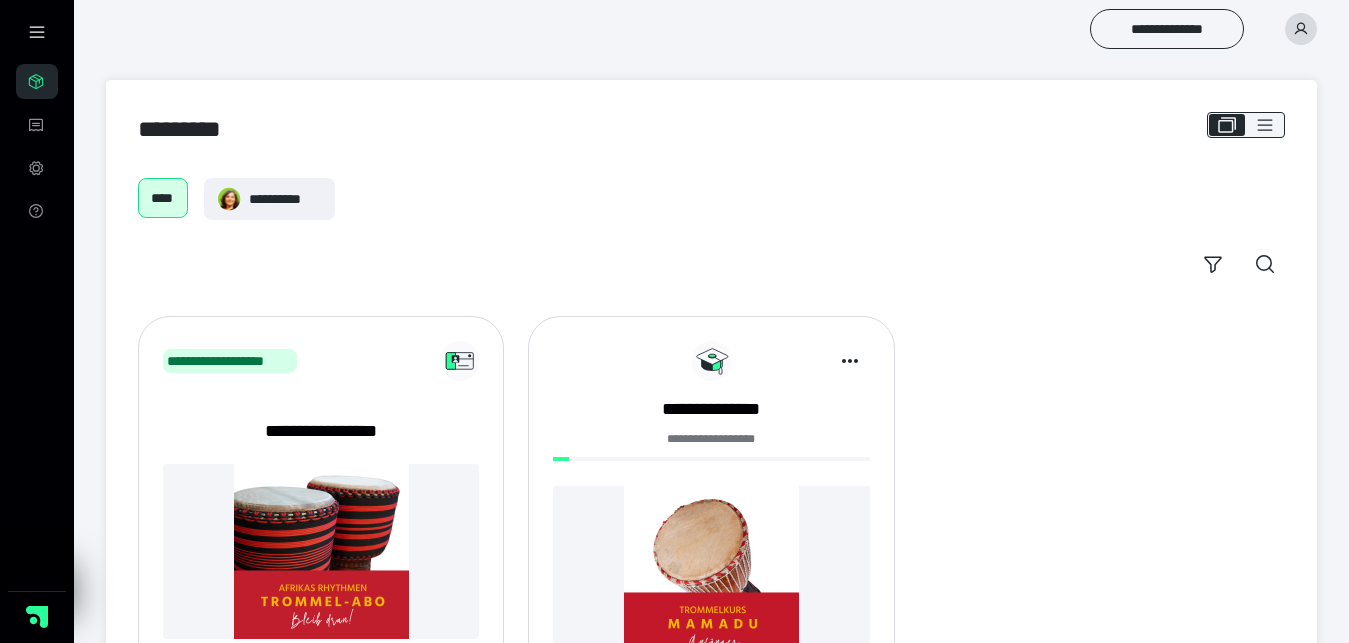 click at bounding box center (711, 573) 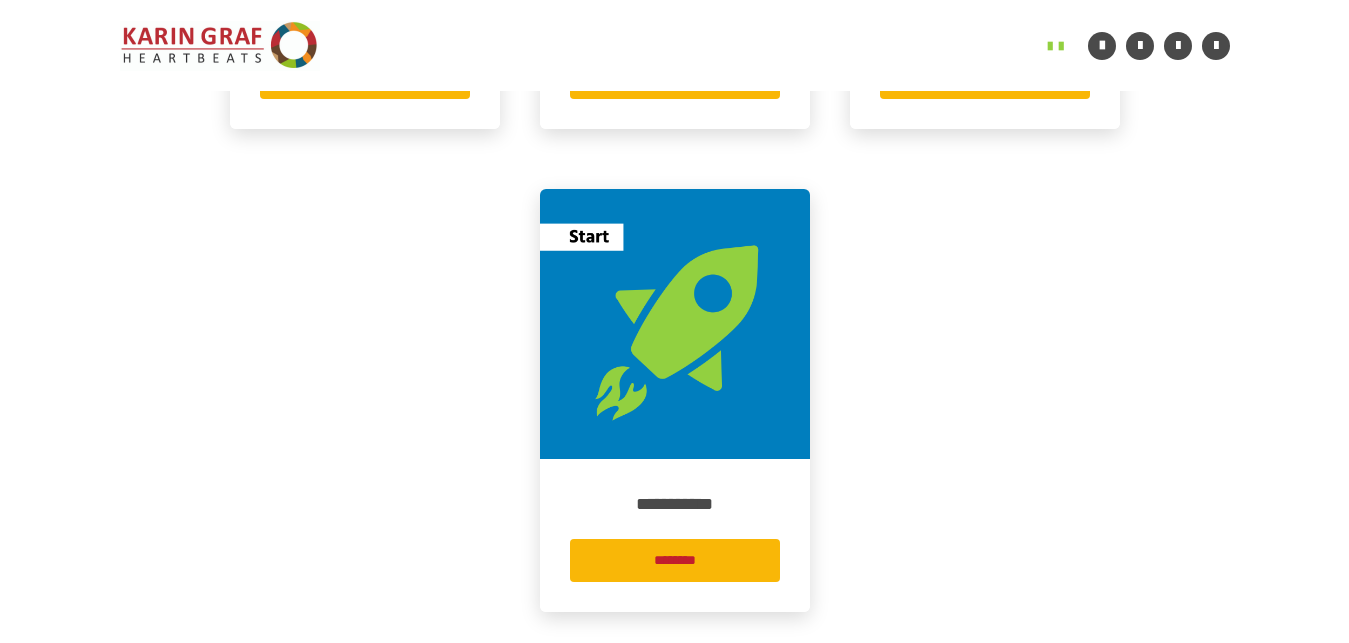 scroll, scrollTop: 844, scrollLeft: 0, axis: vertical 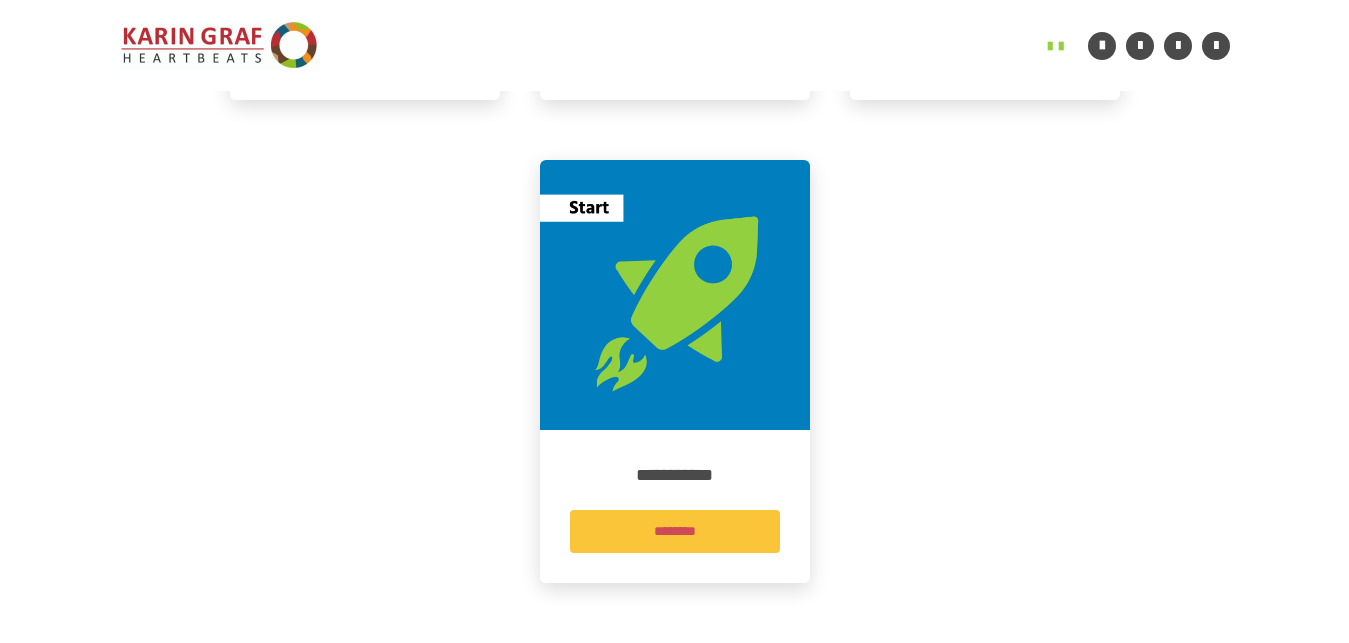 click on "********" at bounding box center (675, 531) 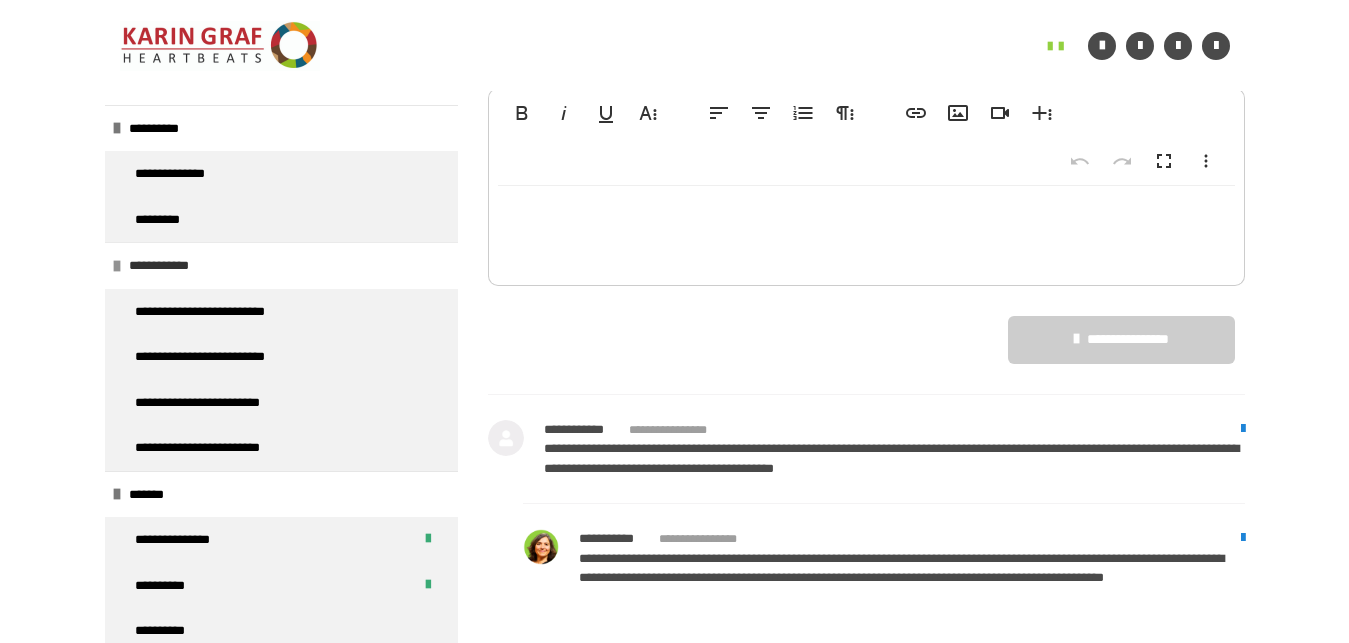 scroll, scrollTop: 975, scrollLeft: 0, axis: vertical 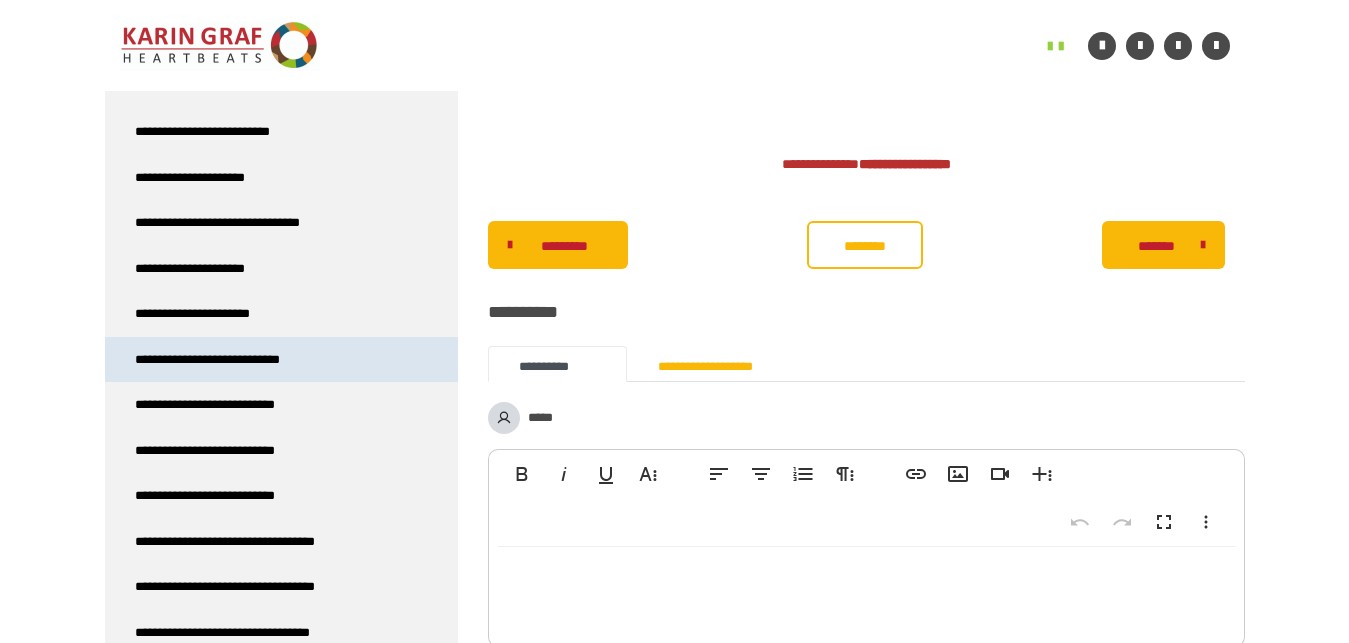 click on "**********" at bounding box center (229, 360) 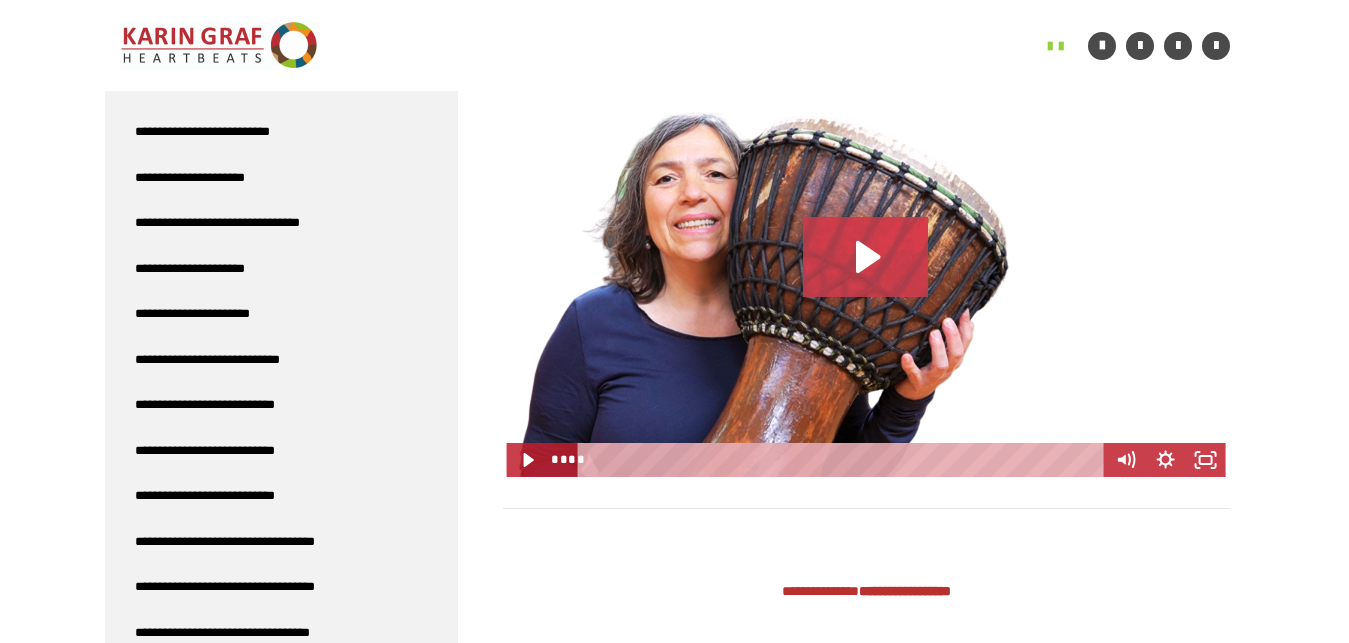 scroll, scrollTop: 667, scrollLeft: 0, axis: vertical 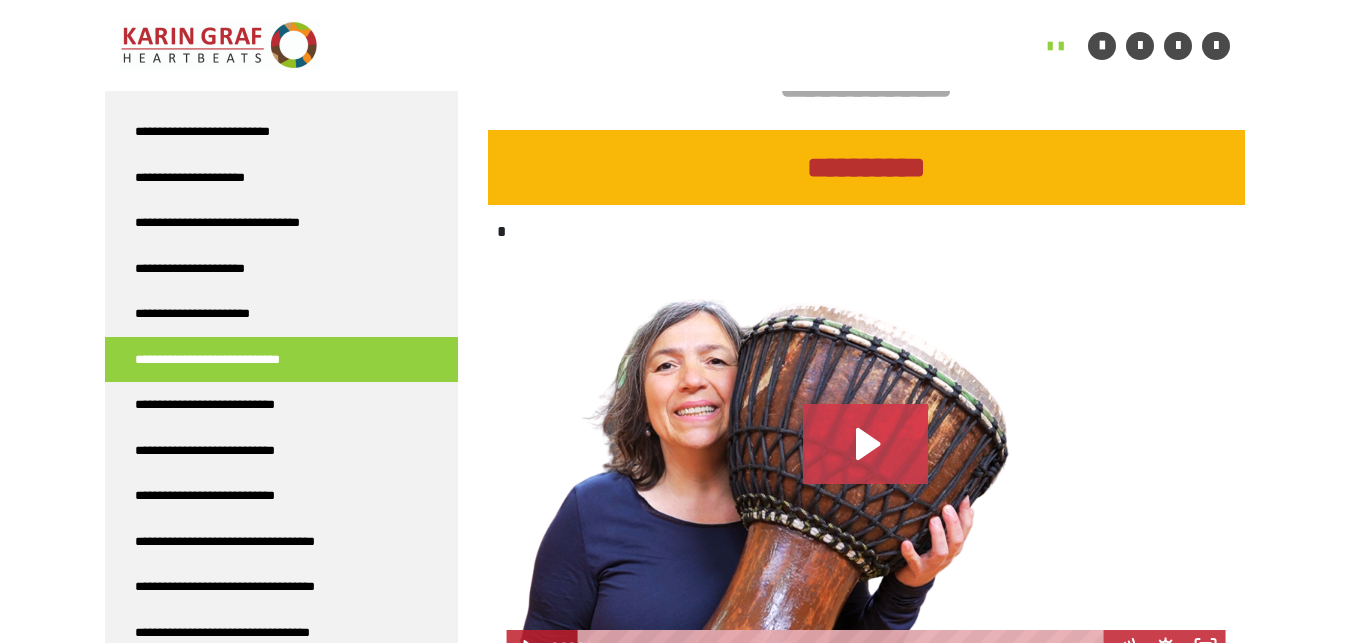 click 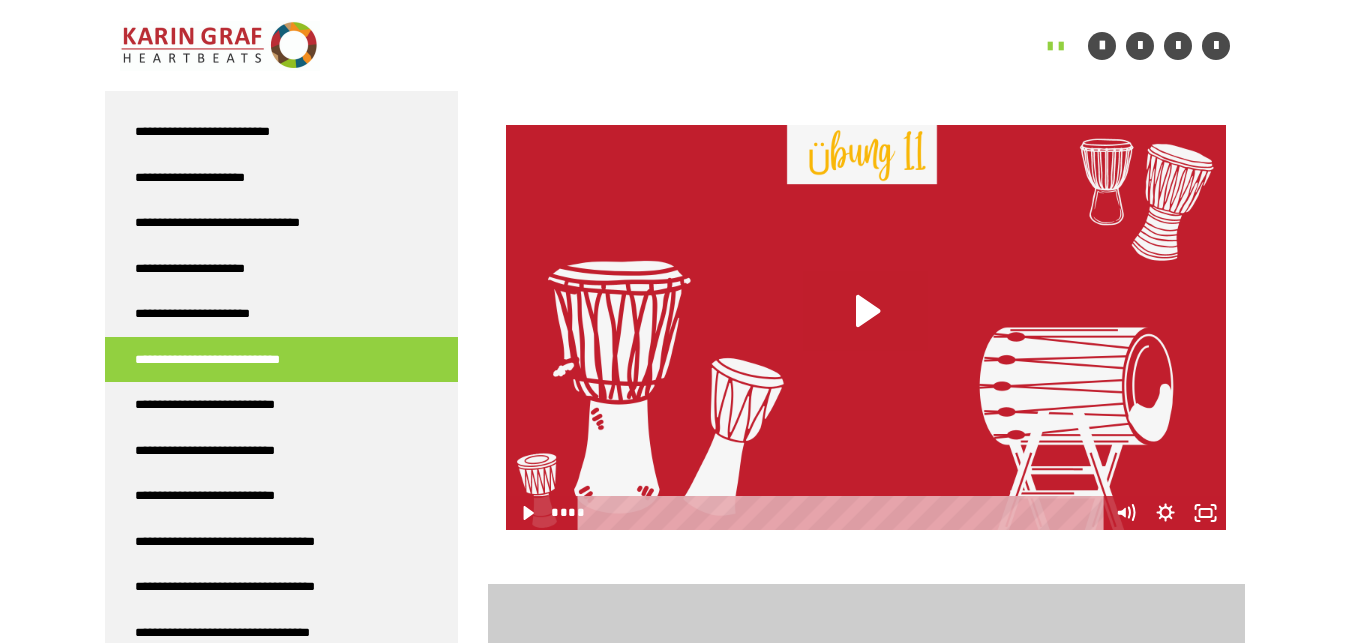 scroll, scrollTop: 1177, scrollLeft: 0, axis: vertical 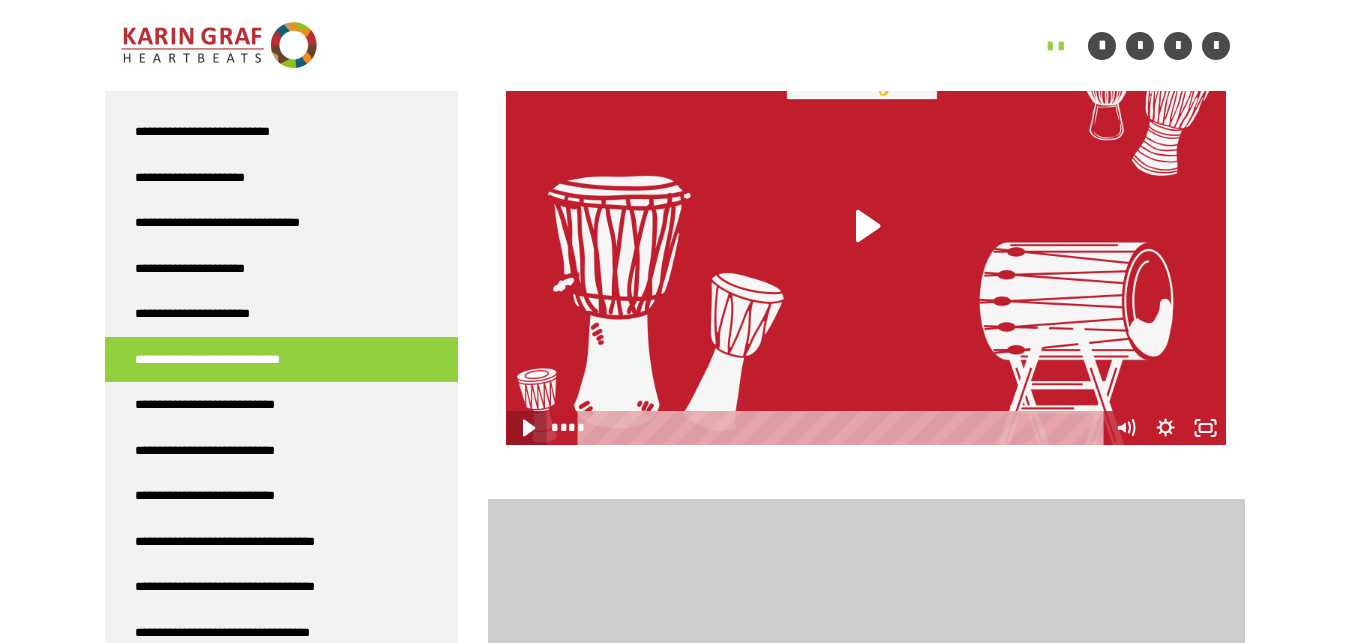 click 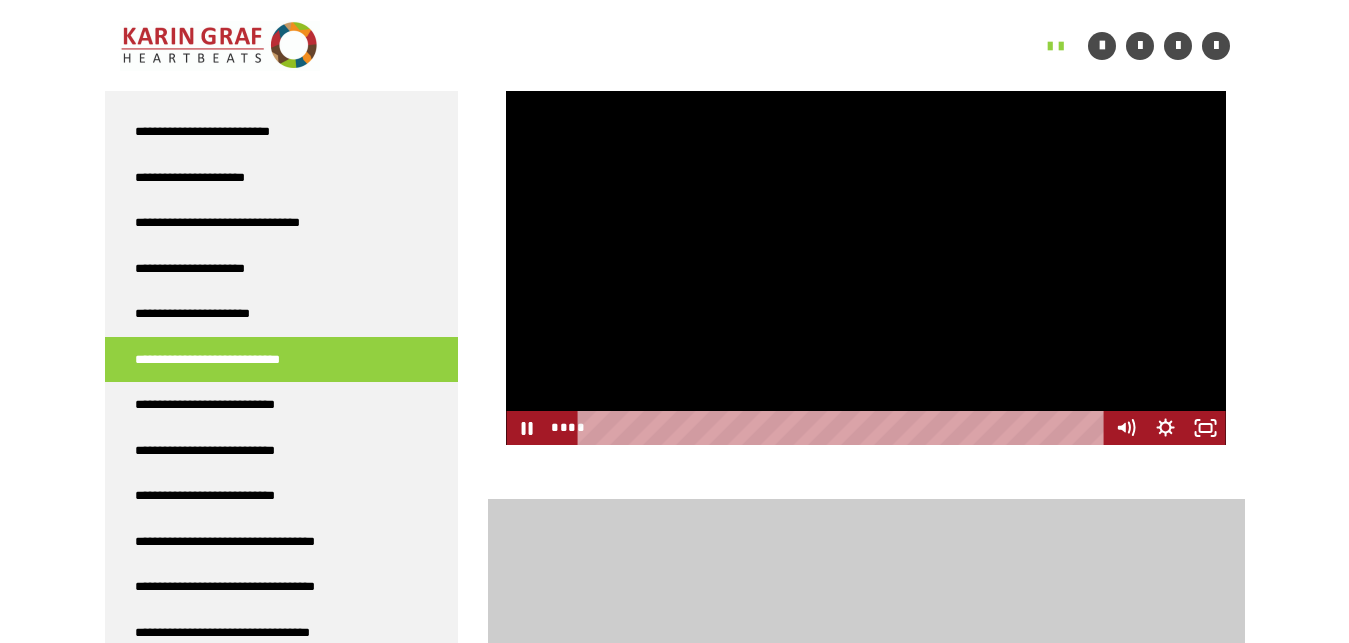 scroll, scrollTop: 1075, scrollLeft: 0, axis: vertical 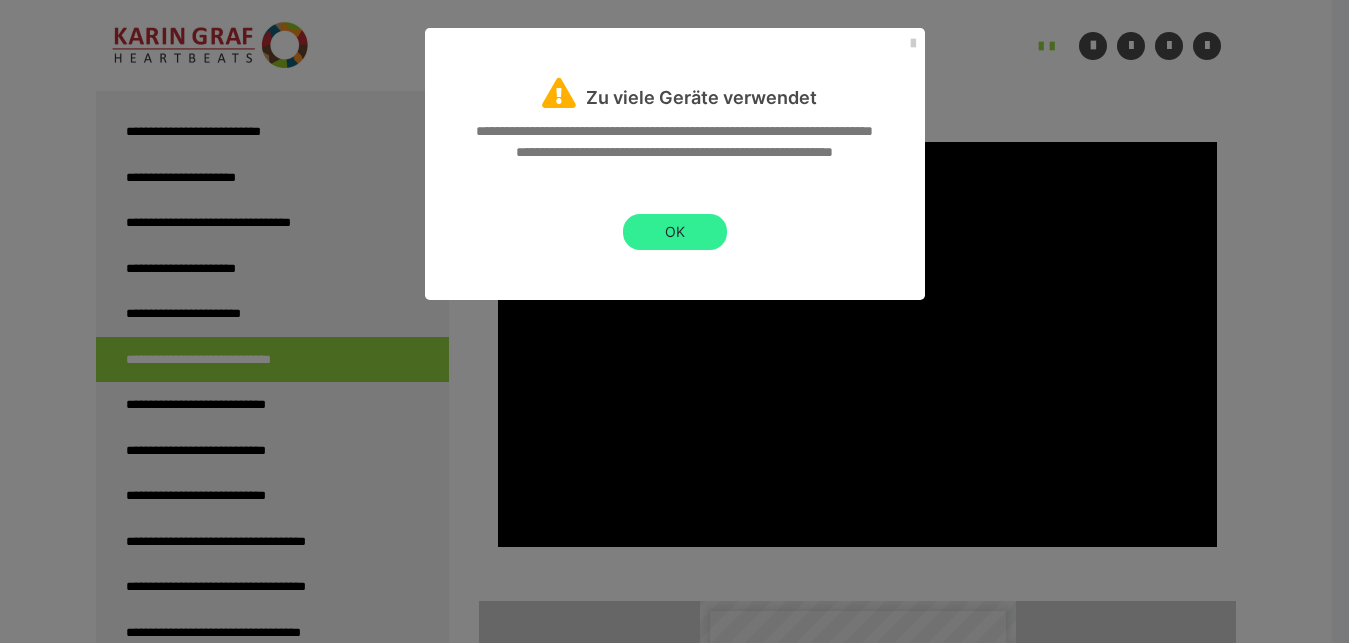 click on "OK" at bounding box center (675, 232) 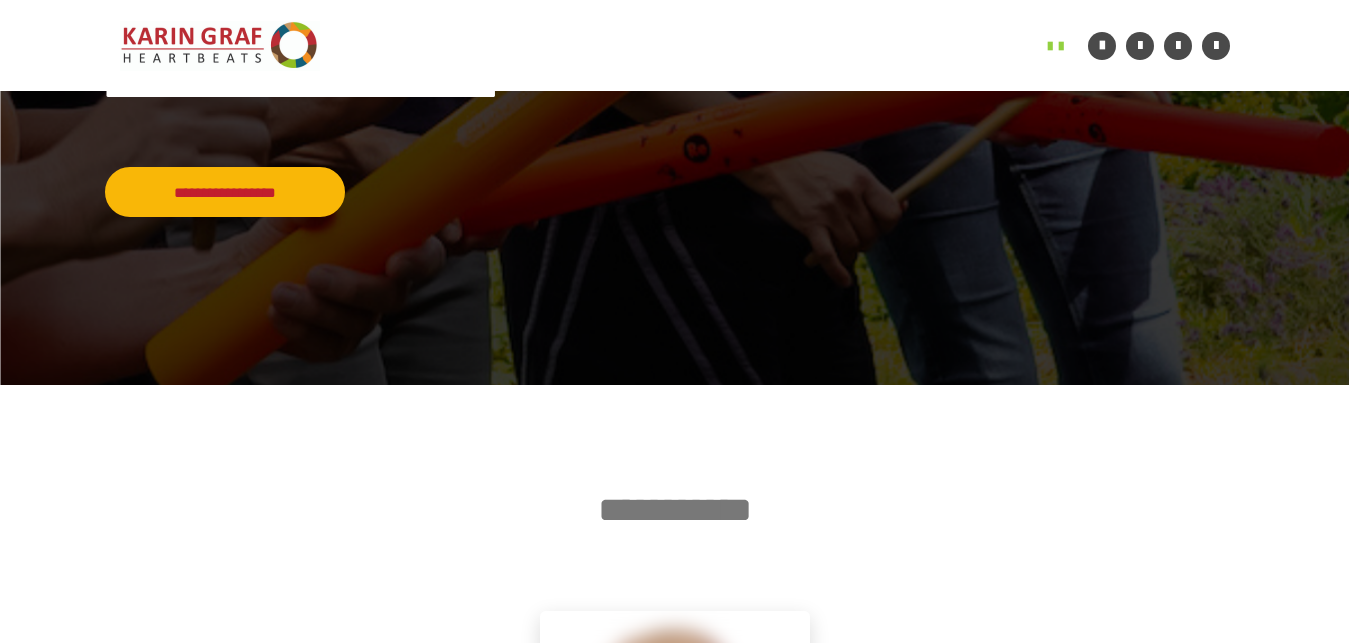 scroll, scrollTop: 714, scrollLeft: 0, axis: vertical 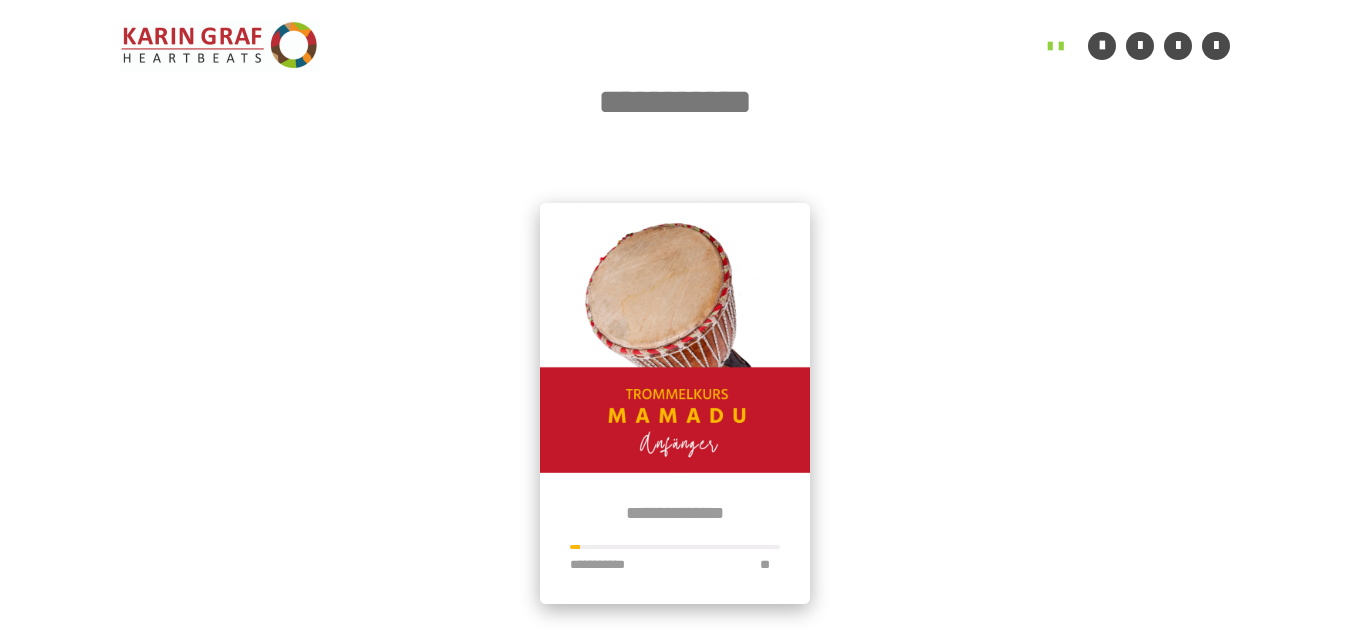 click at bounding box center (675, 338) 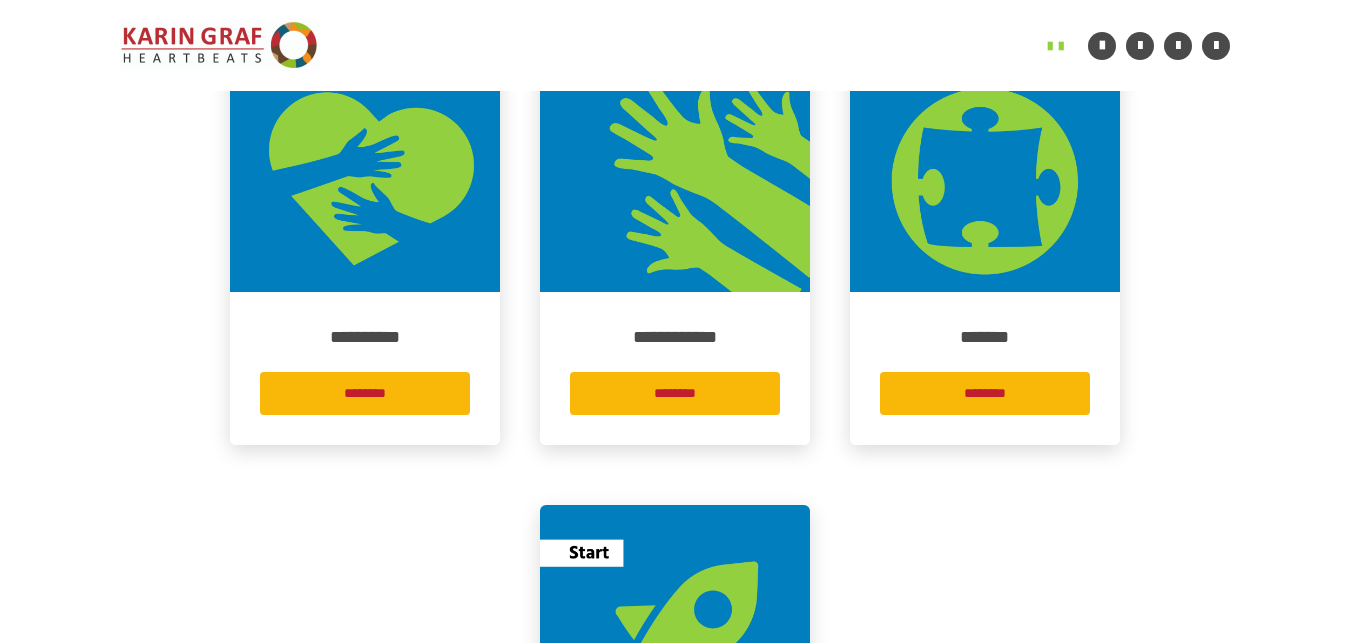 scroll, scrollTop: 844, scrollLeft: 0, axis: vertical 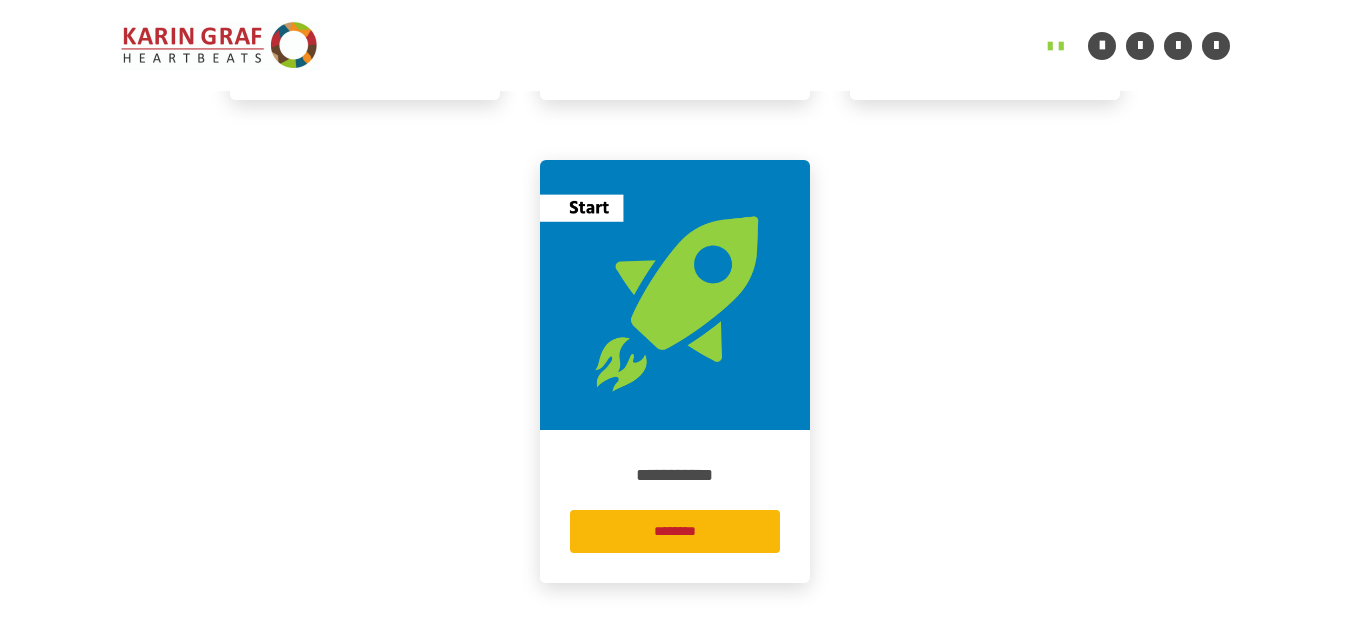 click on "********" at bounding box center [675, 531] 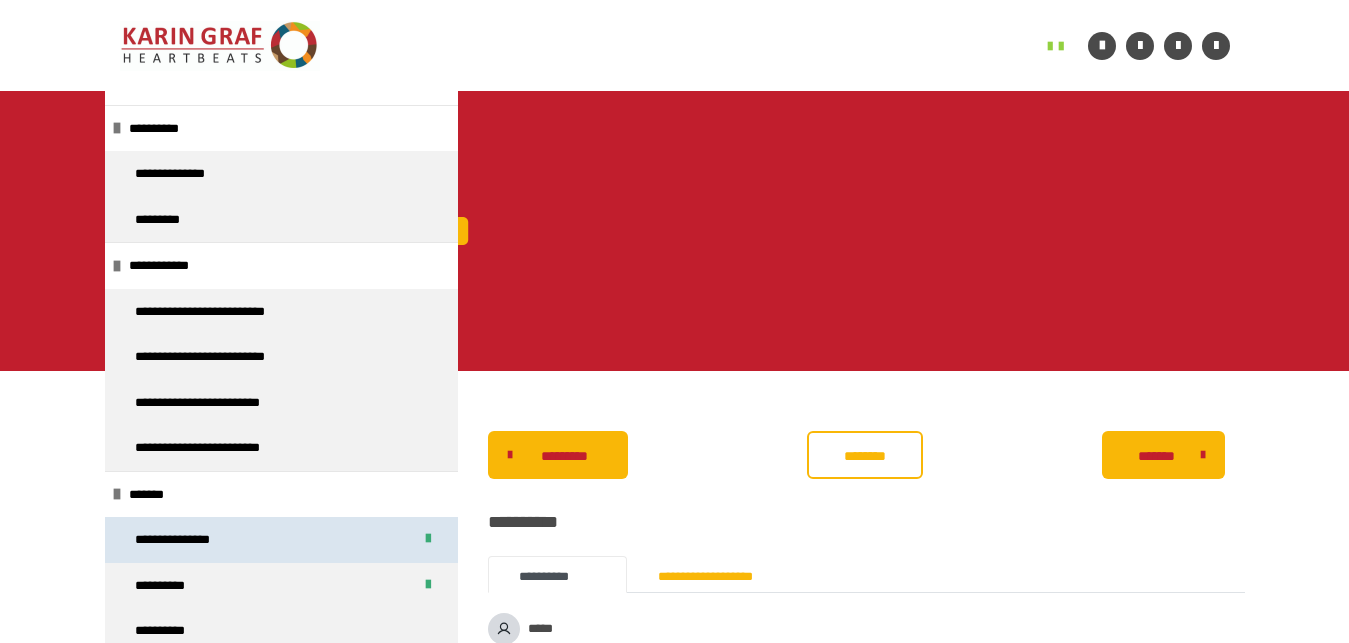 scroll, scrollTop: 777, scrollLeft: 0, axis: vertical 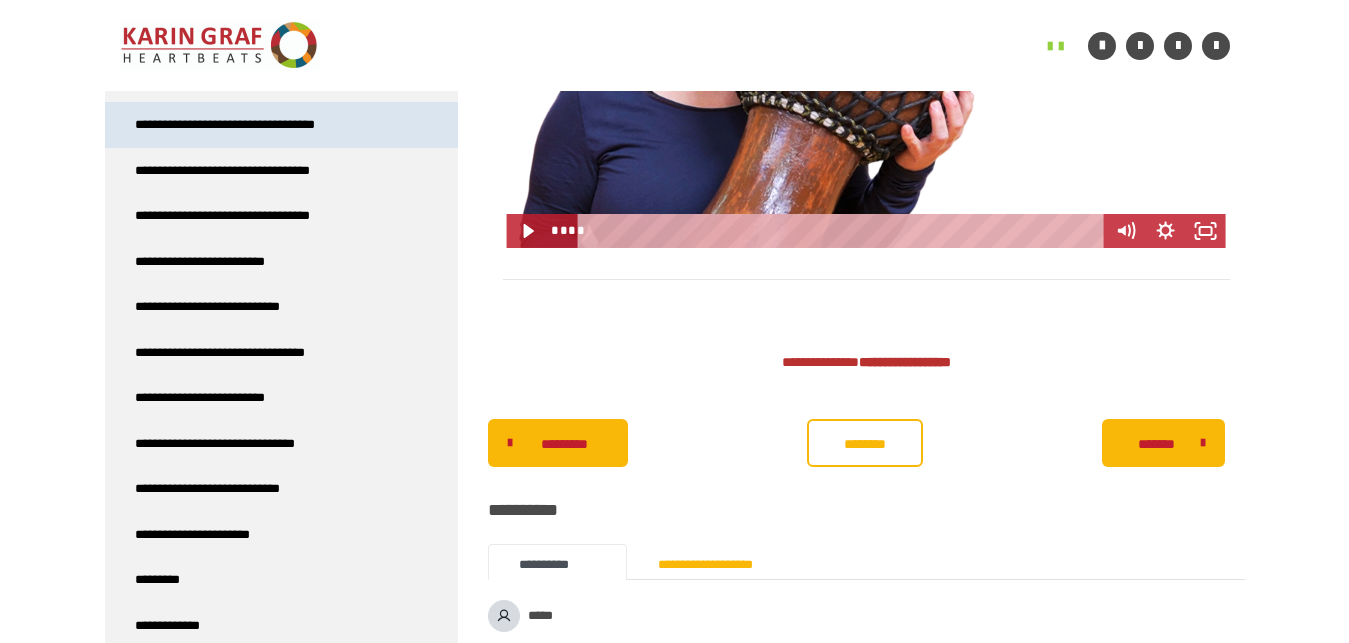 click on "**********" at bounding box center [251, 125] 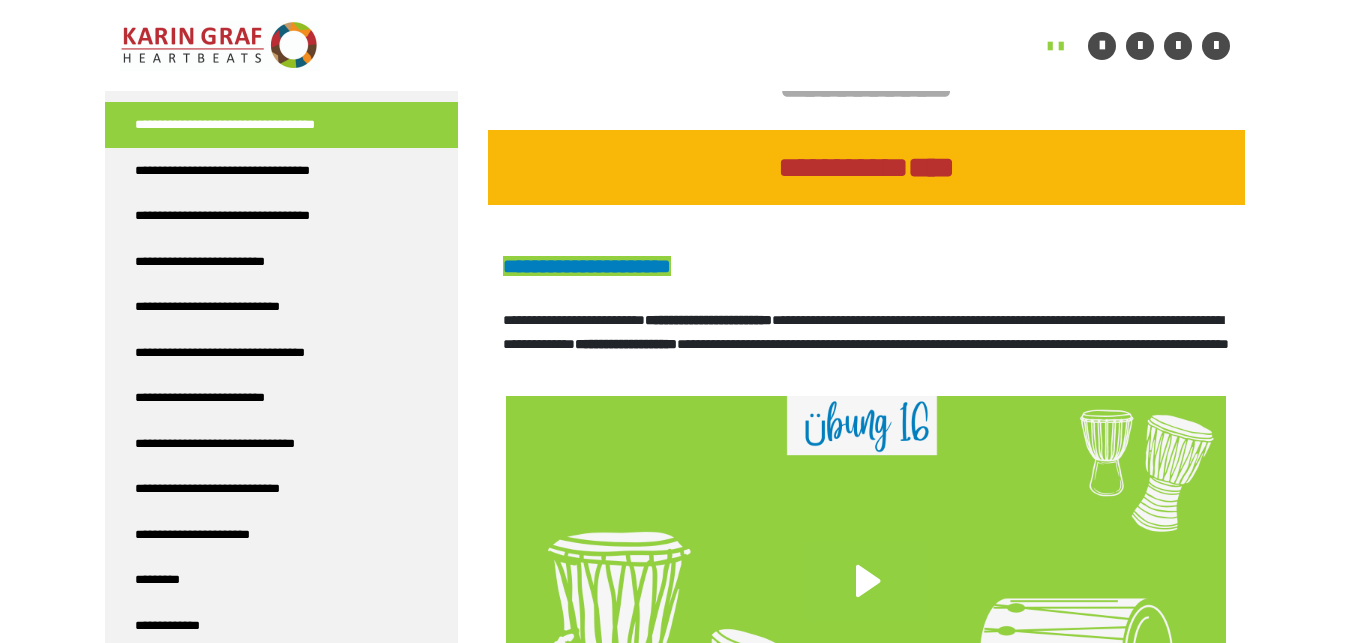 scroll, scrollTop: 565, scrollLeft: 0, axis: vertical 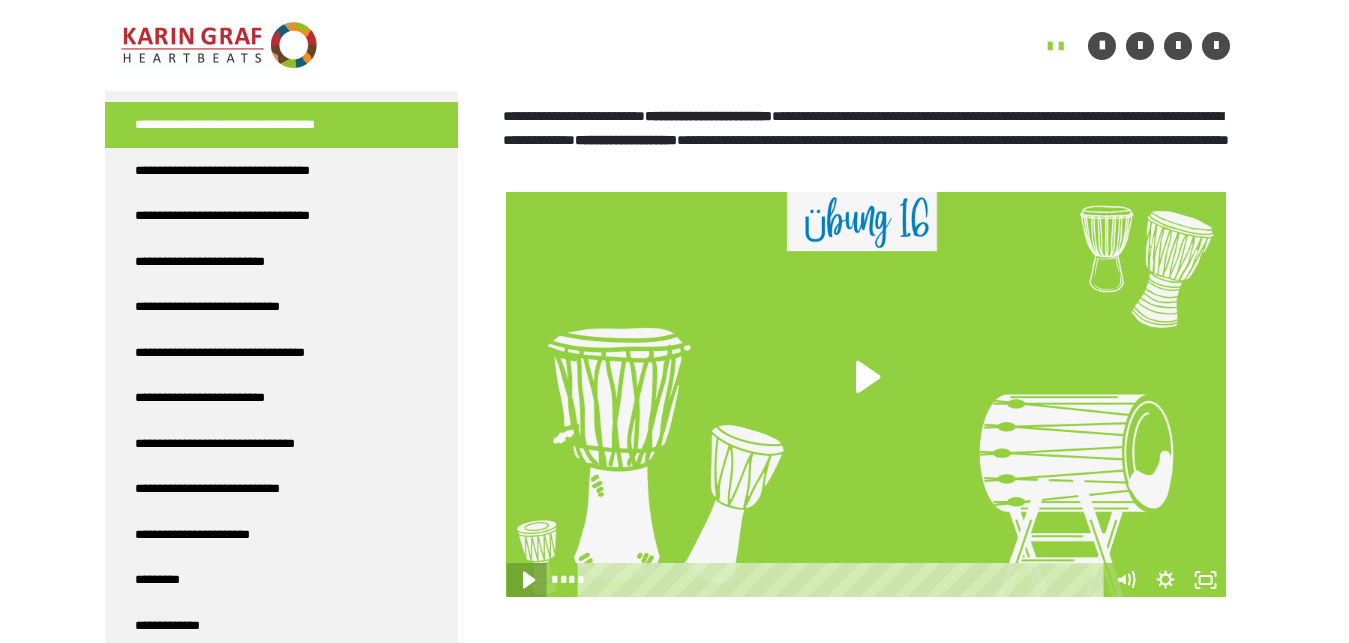 click 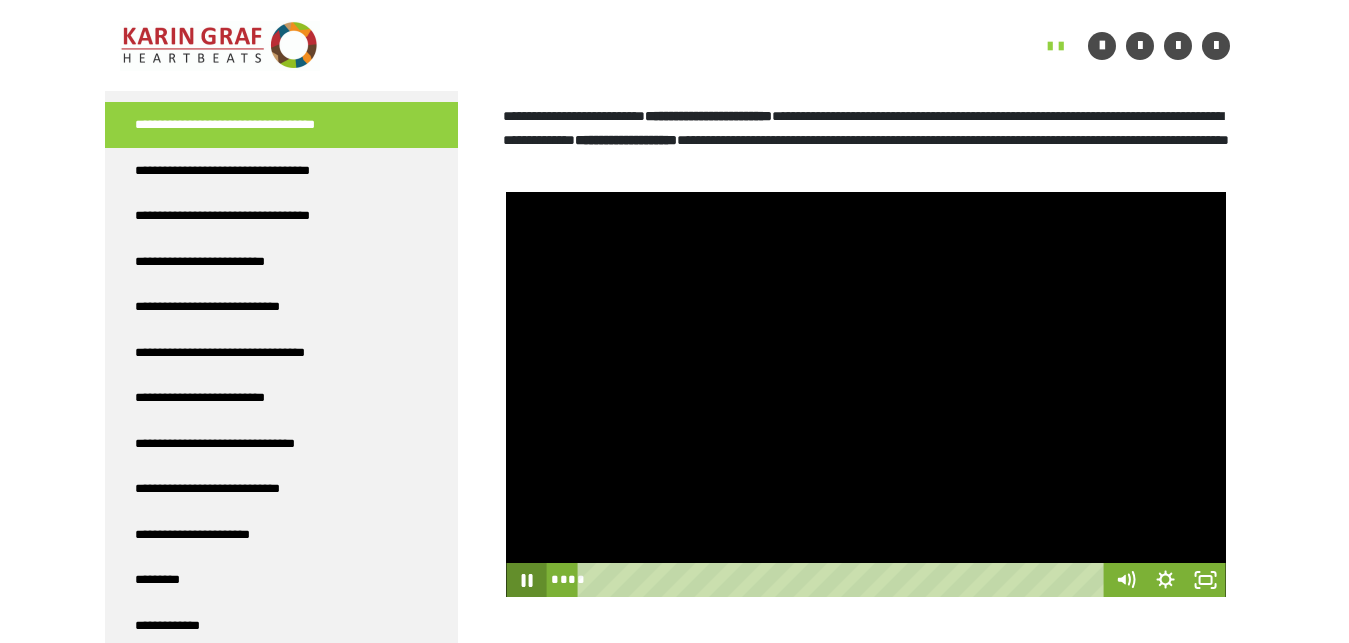 click 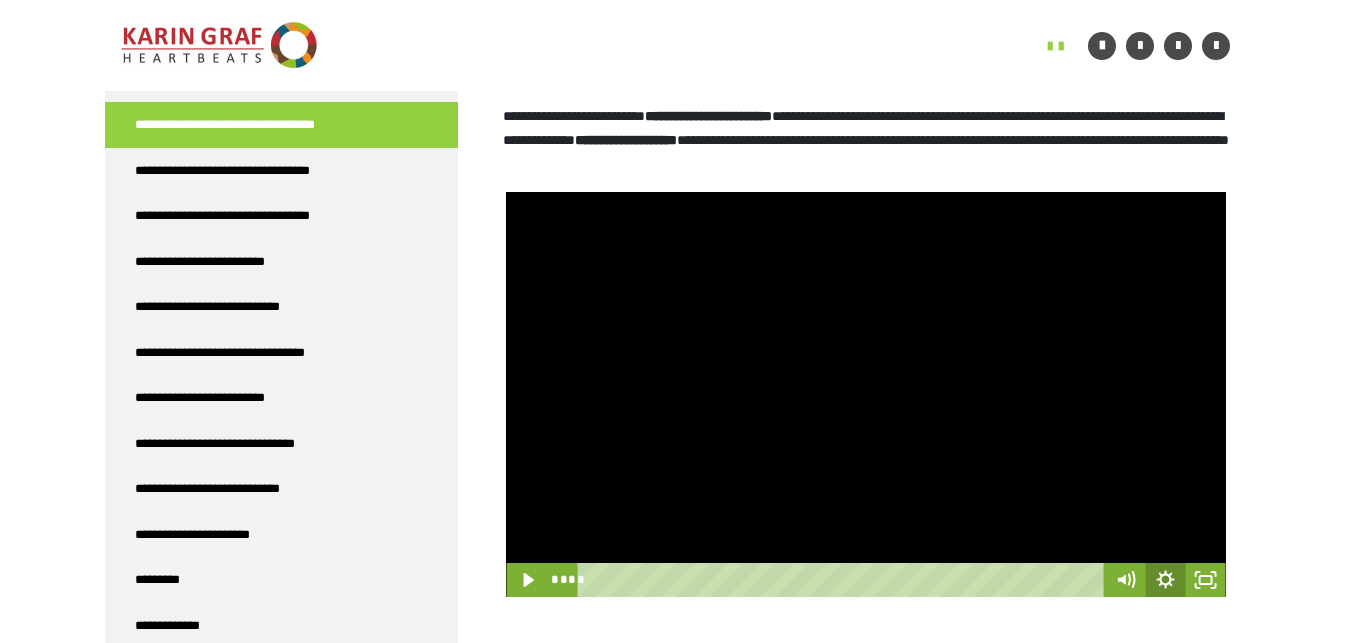 click 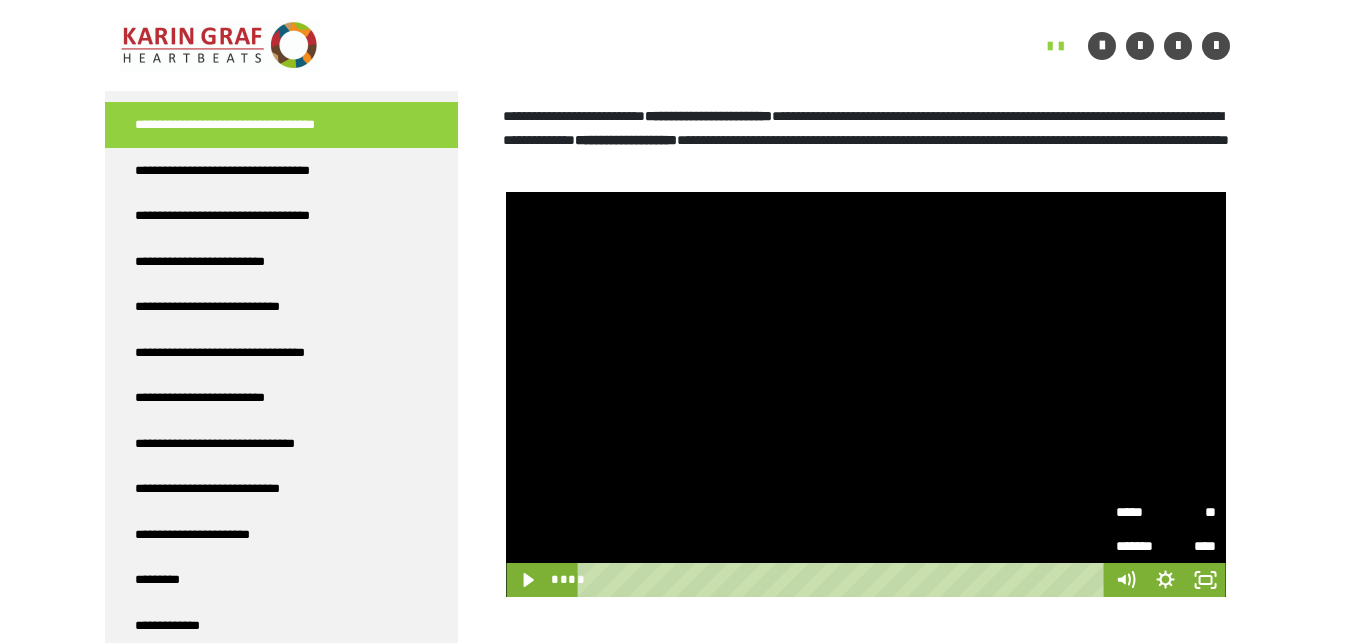 click on "**" at bounding box center (1191, 512) 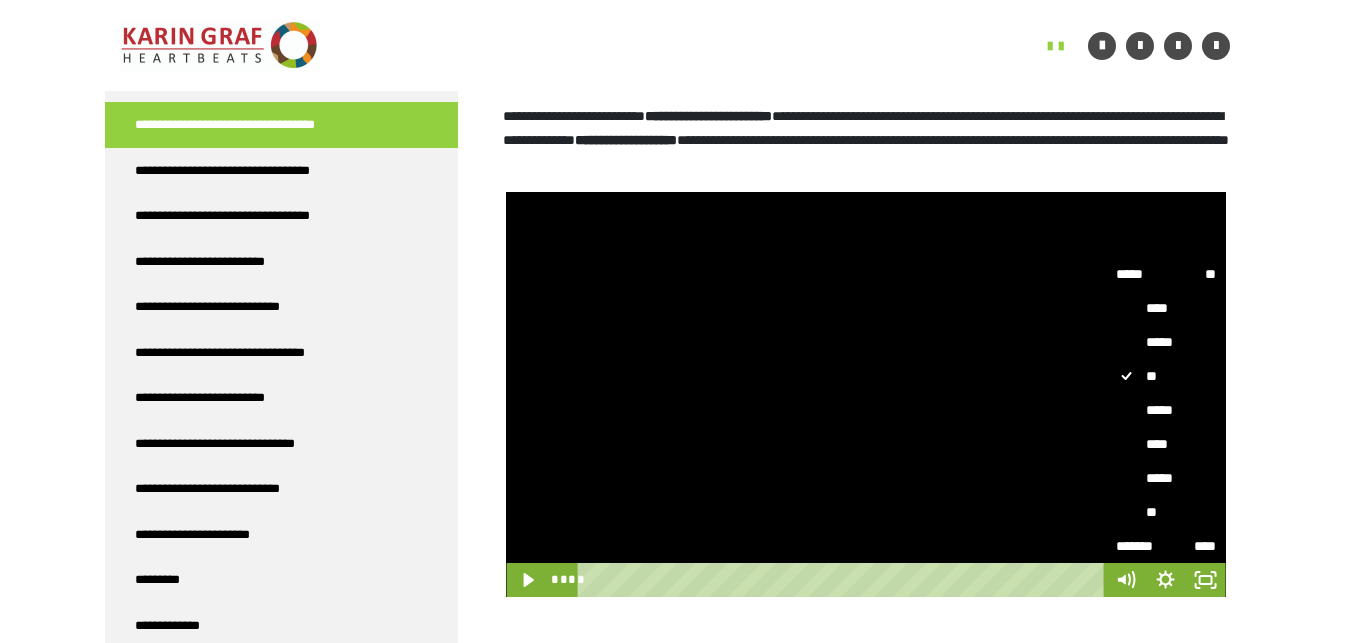 click on "*****" at bounding box center [1166, 411] 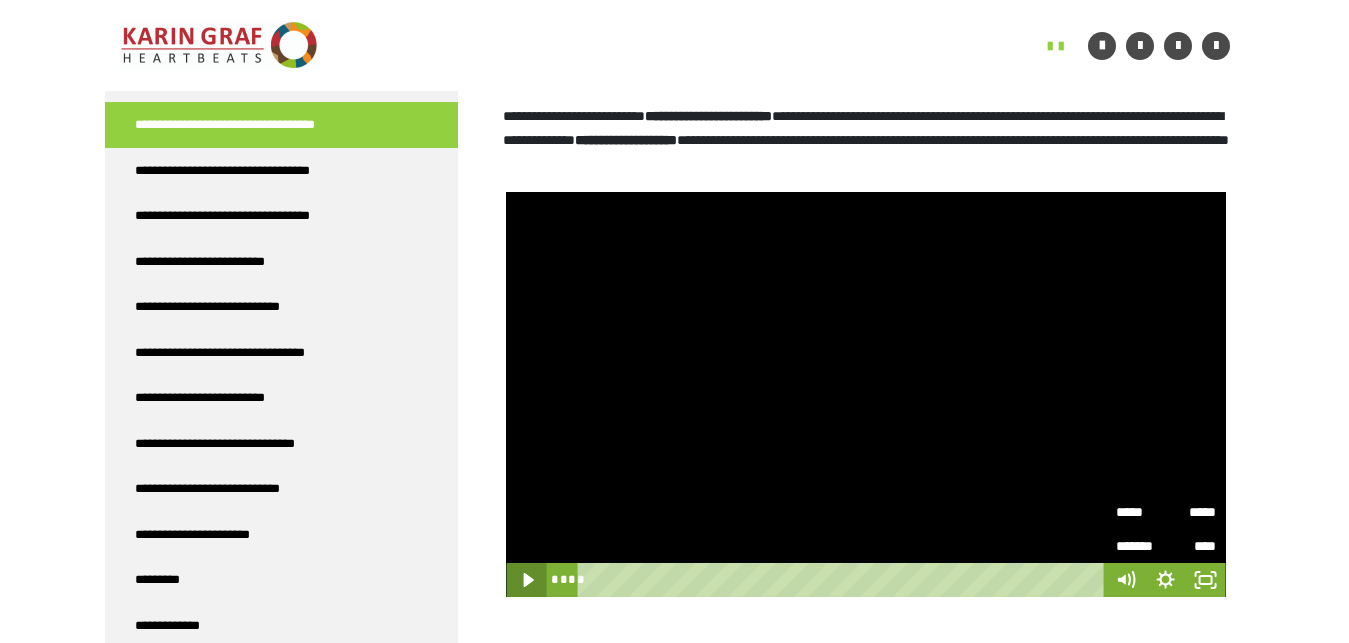 click 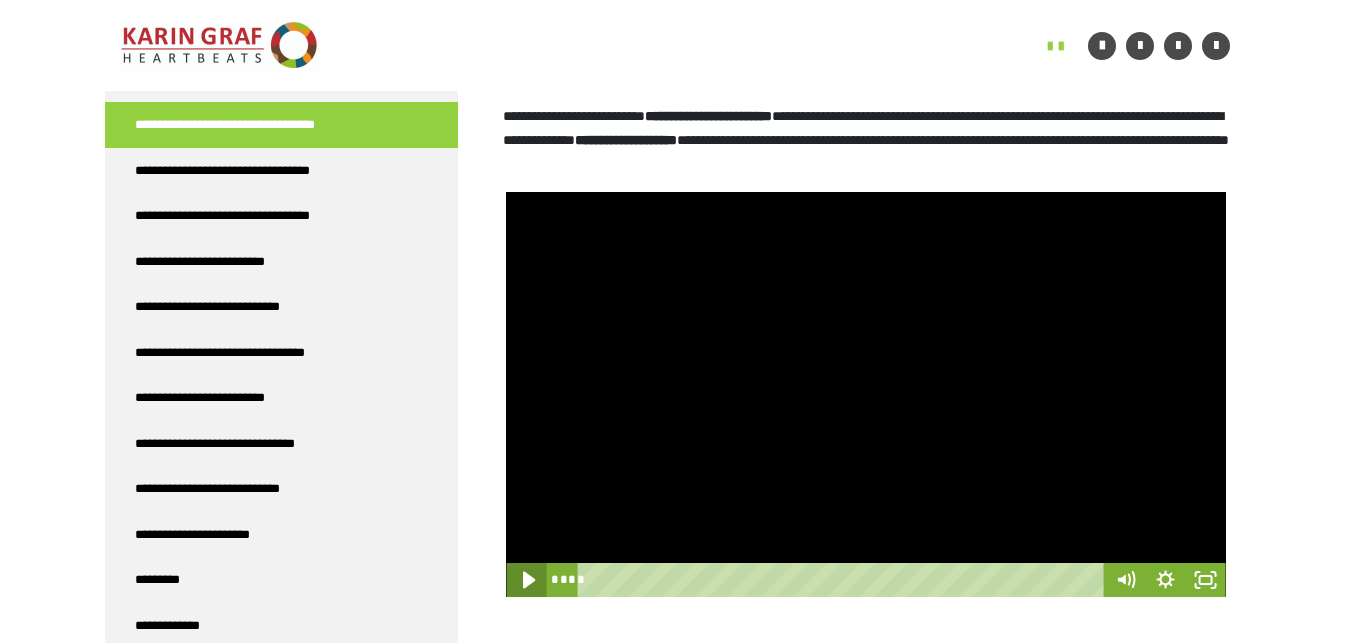 click 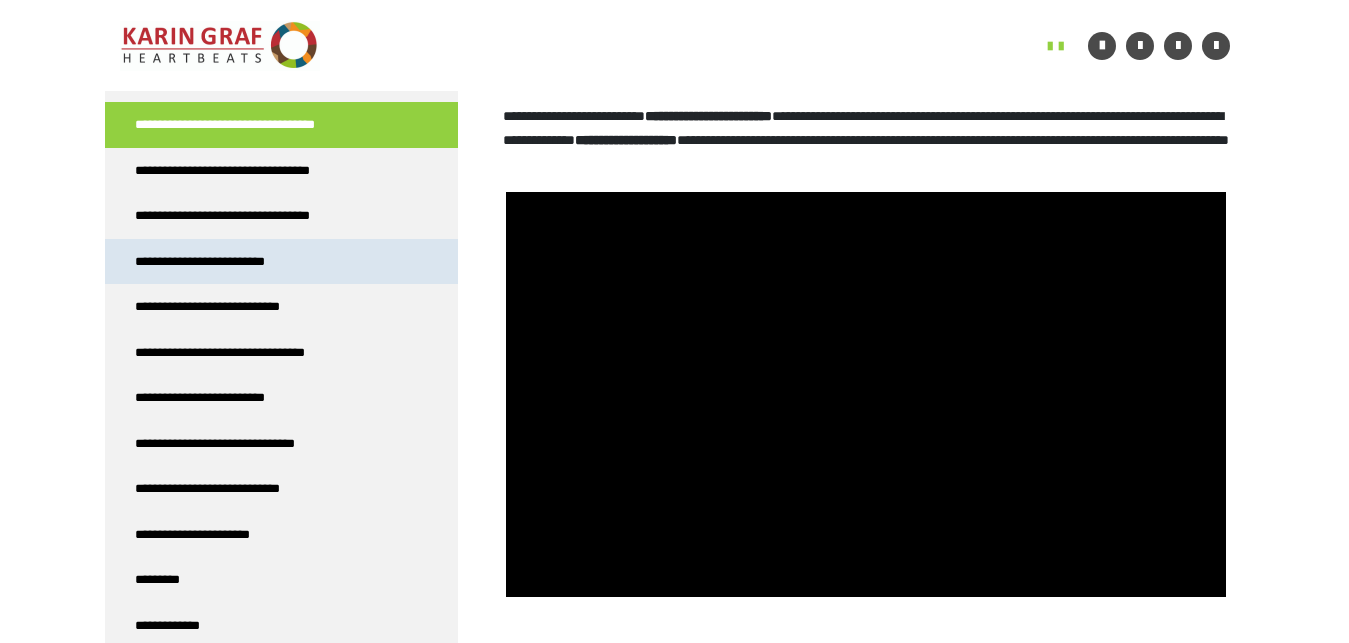 click on "**********" at bounding box center (211, 262) 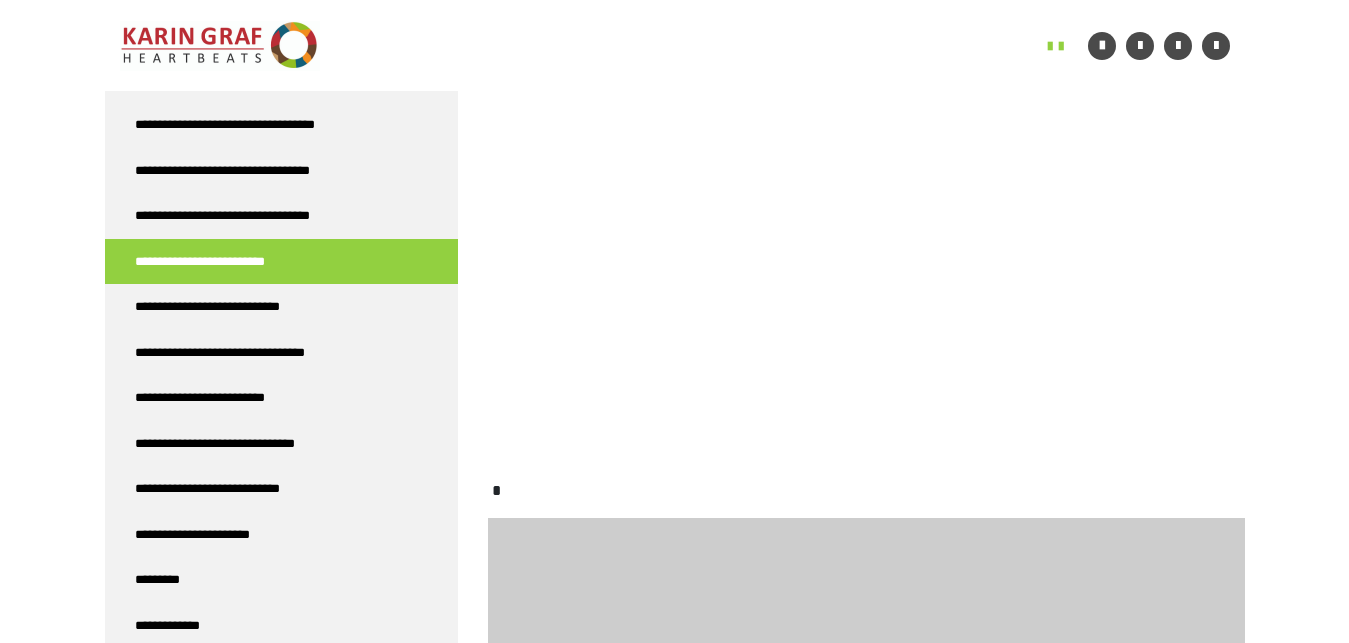 scroll, scrollTop: 1132, scrollLeft: 0, axis: vertical 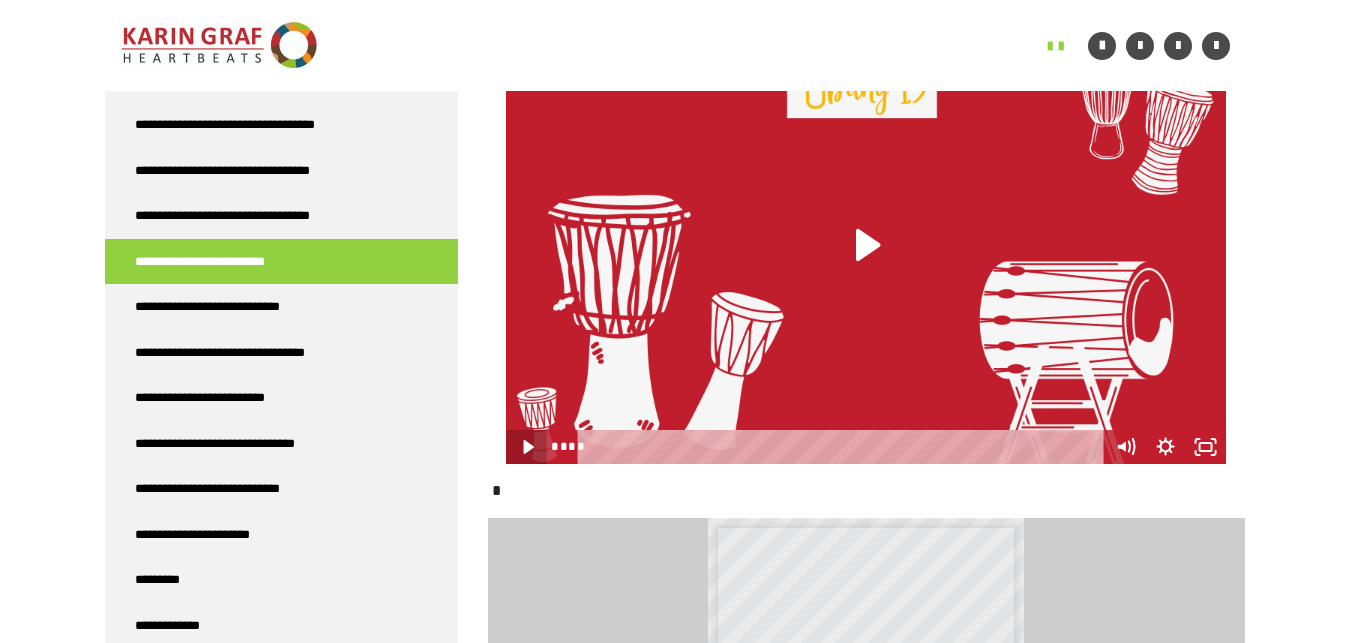 click 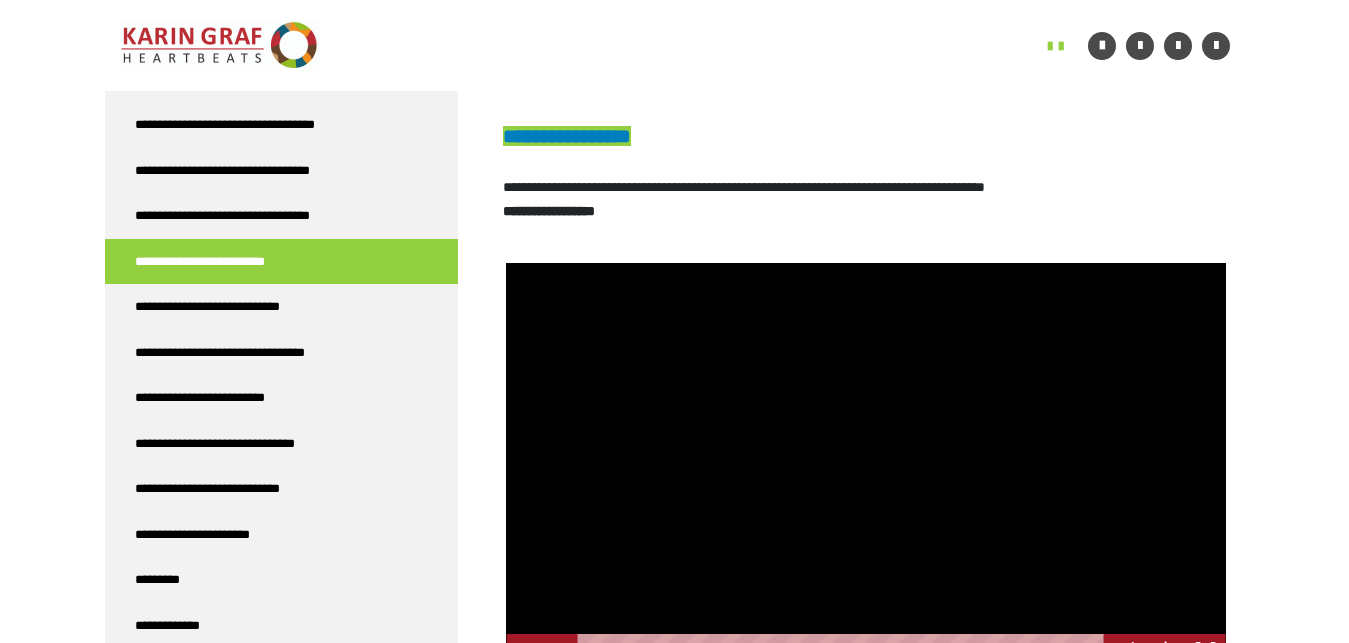scroll, scrollTop: 1030, scrollLeft: 0, axis: vertical 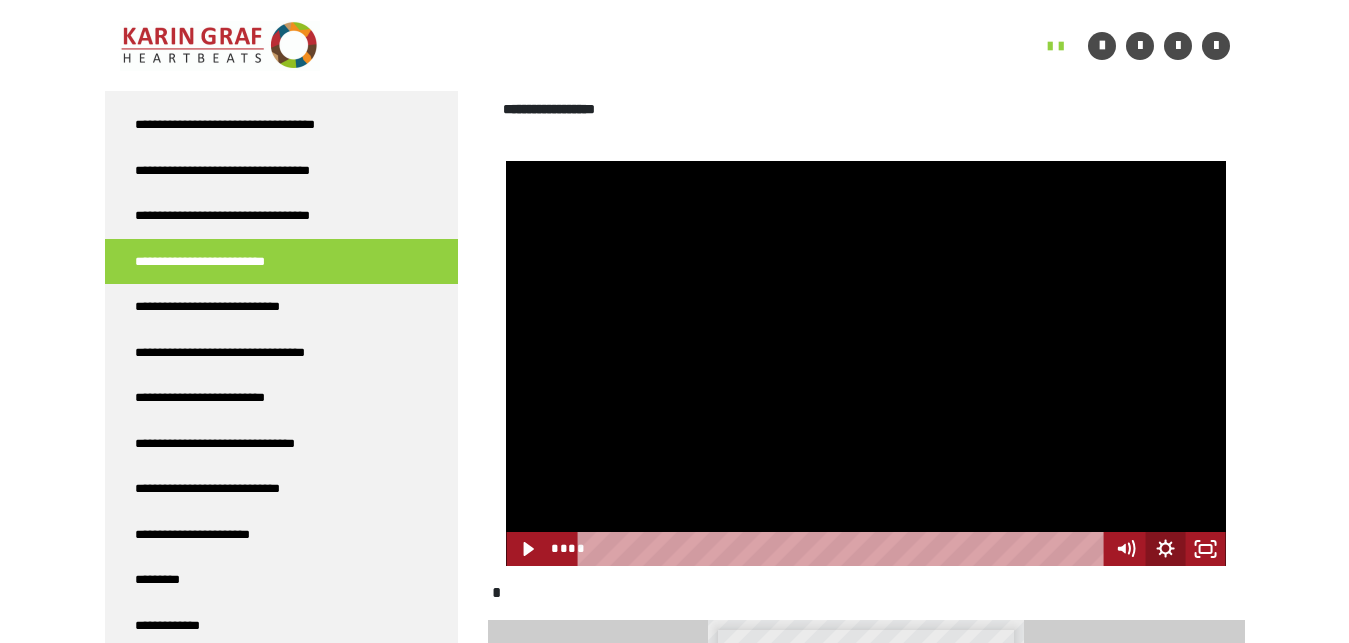 click 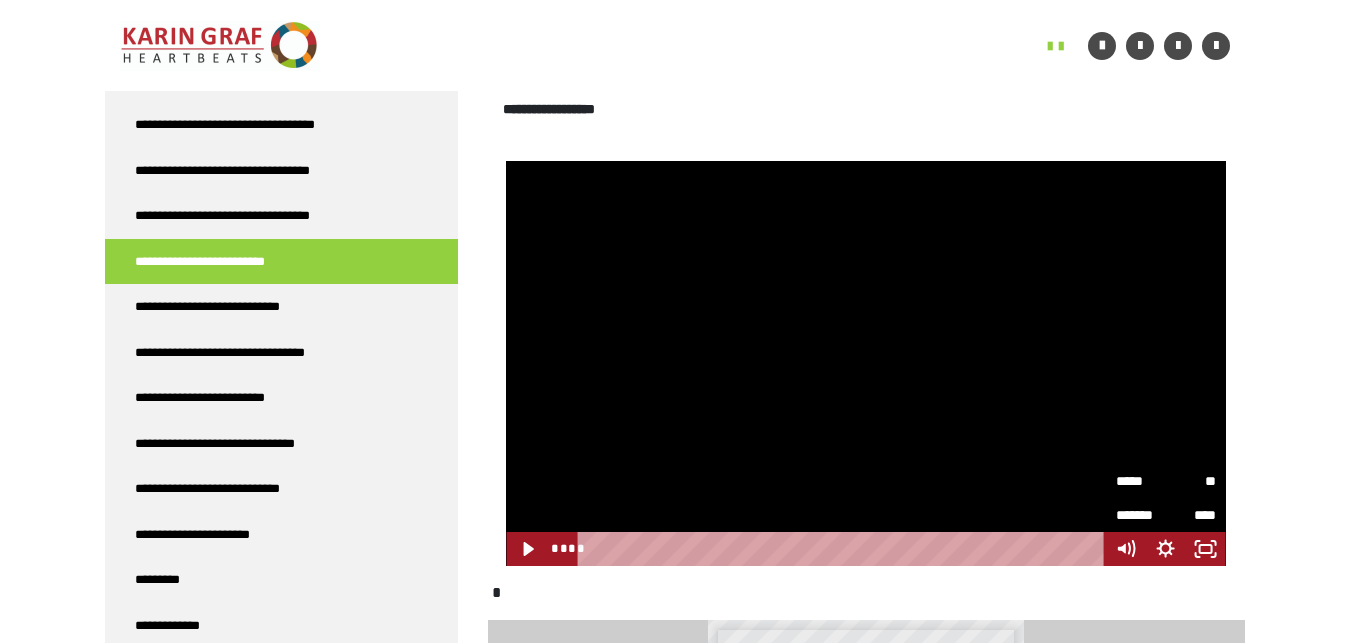click on "*****" at bounding box center (1141, 481) 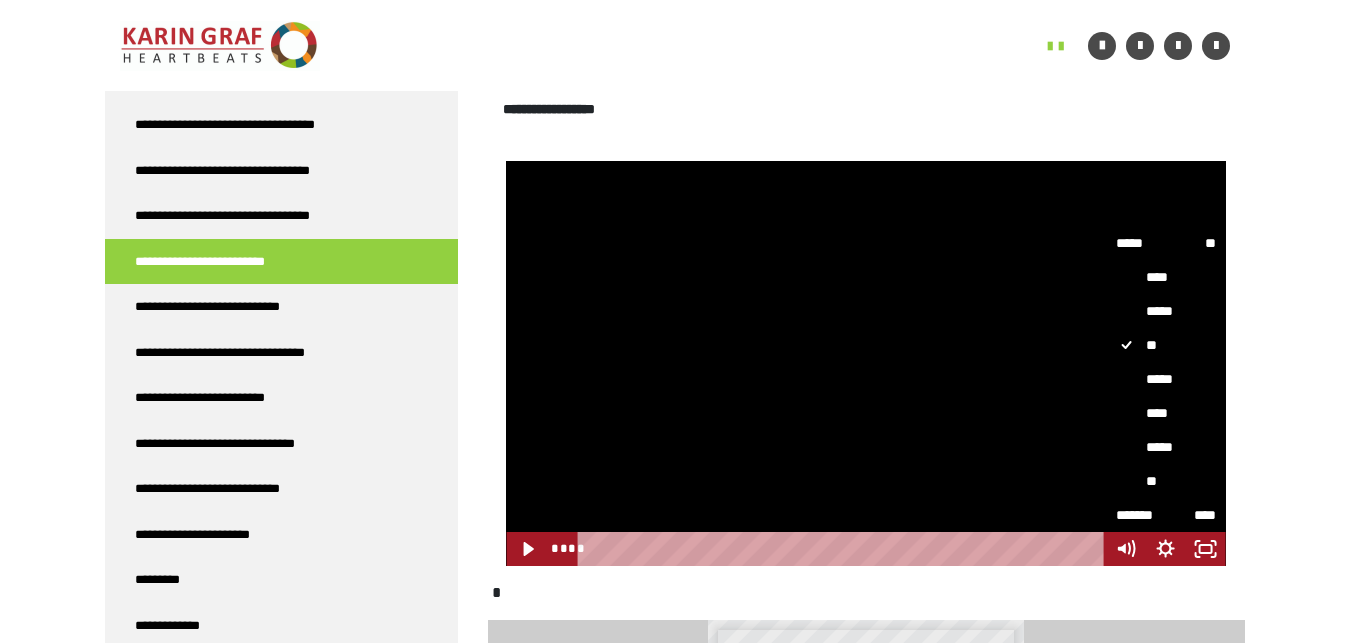 click on "*****" at bounding box center (1166, 380) 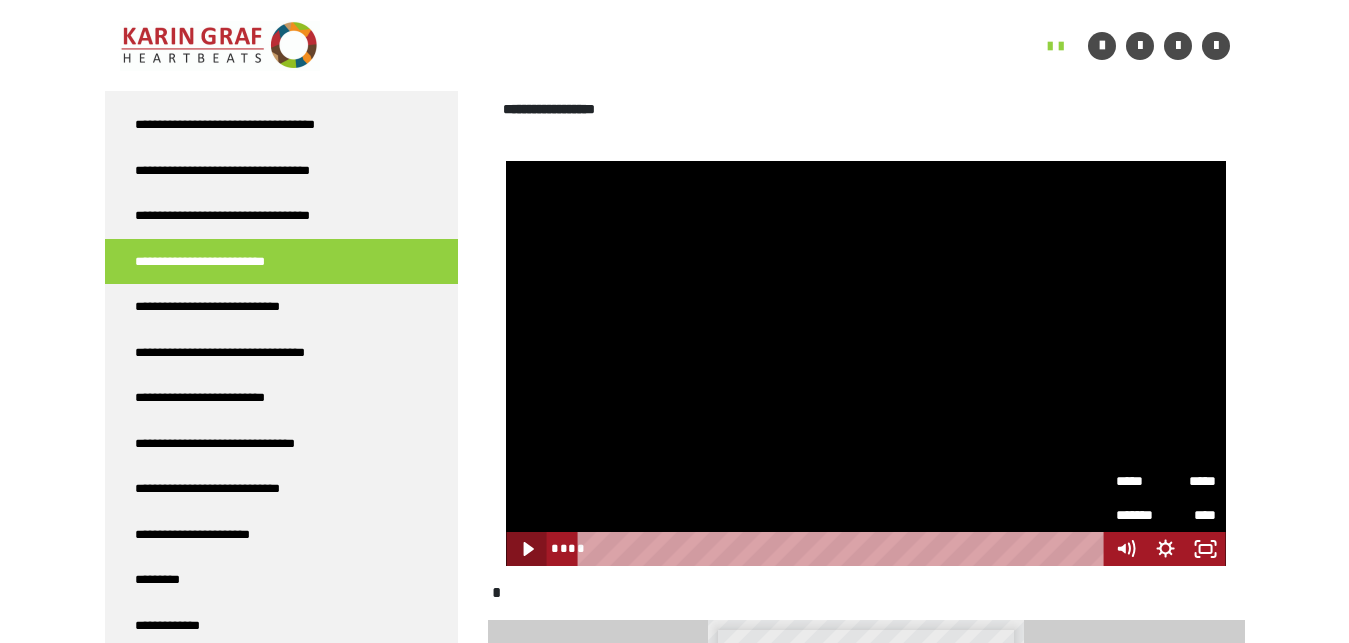 click 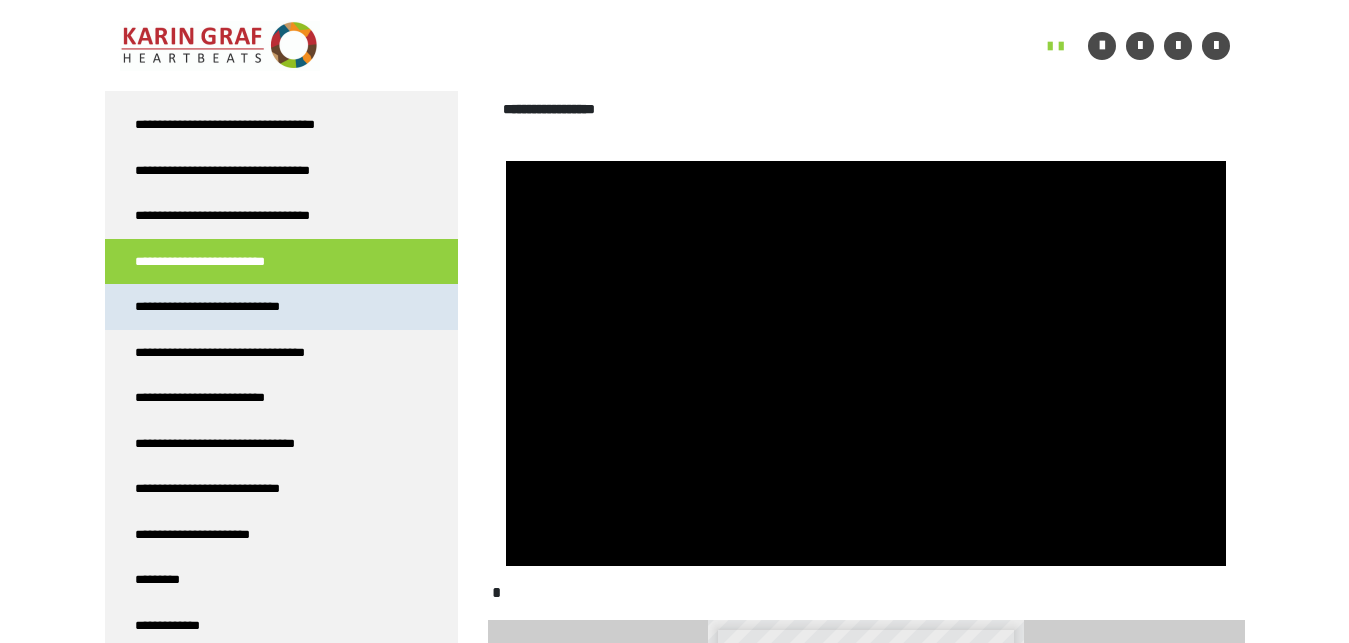 click on "**********" at bounding box center (225, 307) 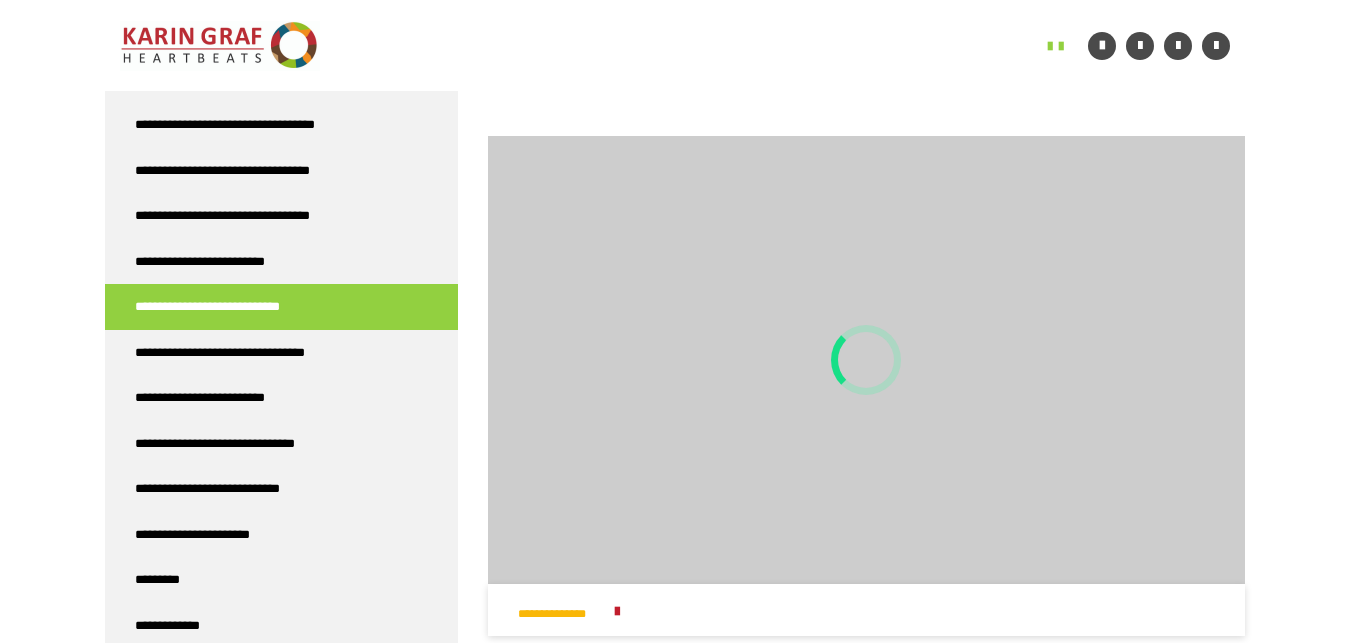 scroll, scrollTop: 1113, scrollLeft: 0, axis: vertical 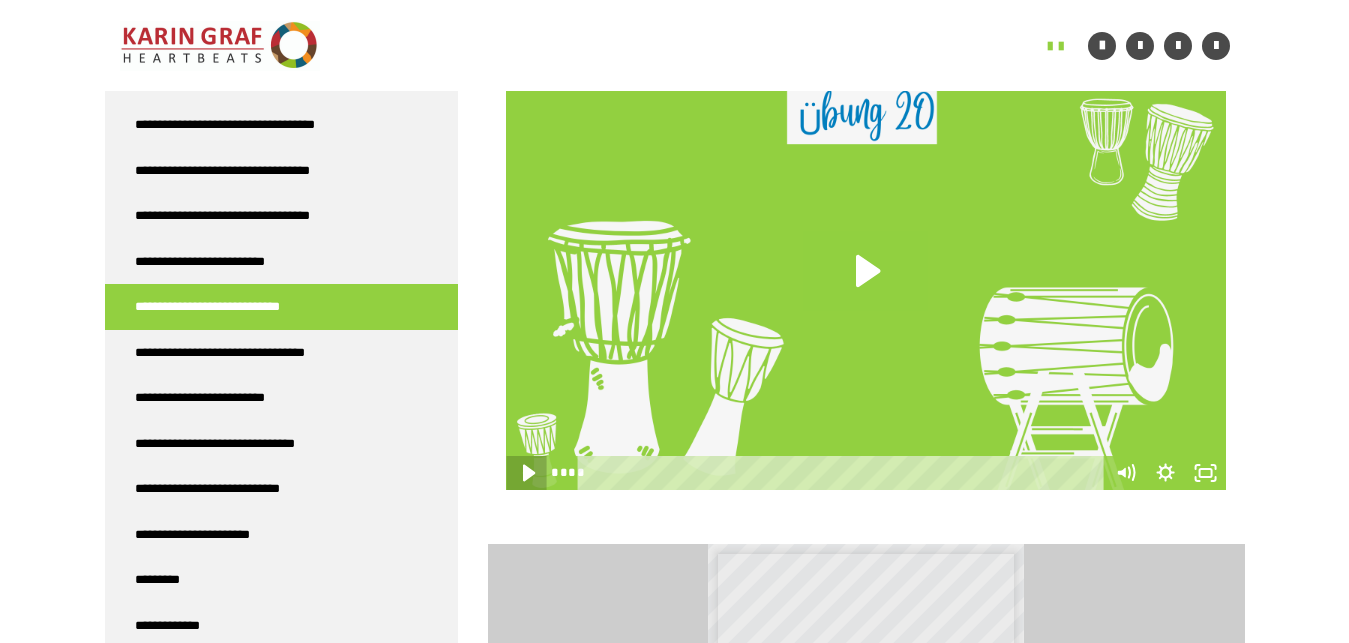 click 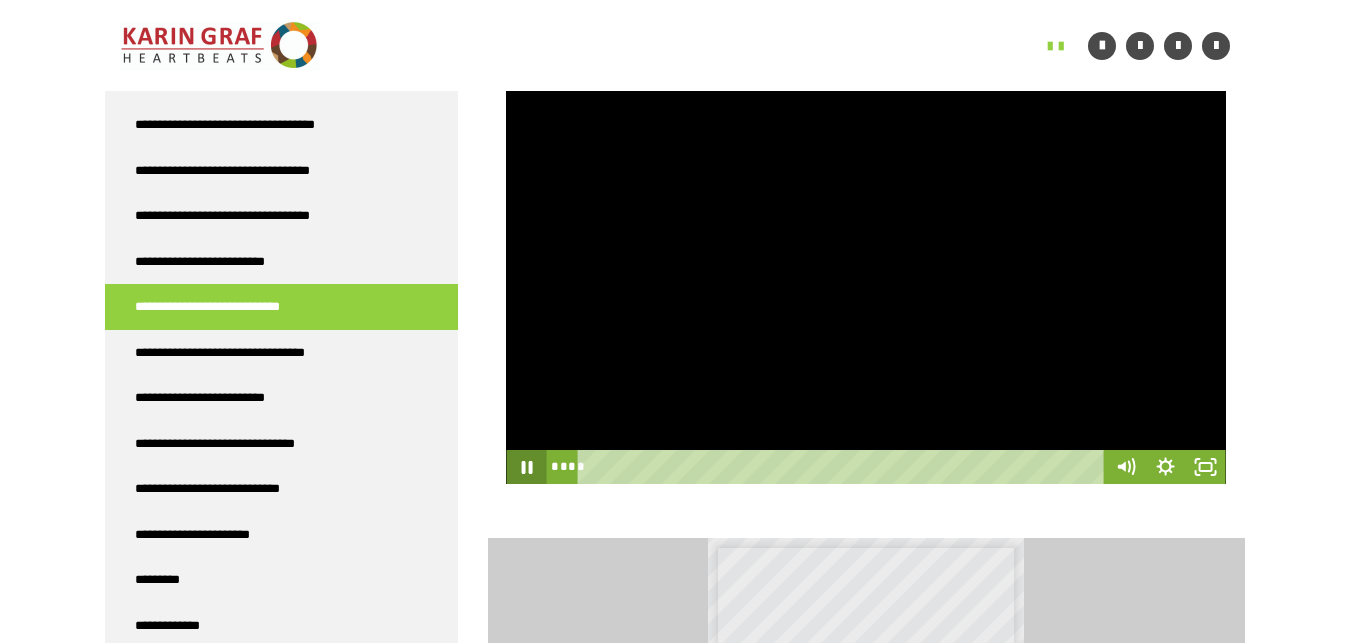 scroll, scrollTop: 1011, scrollLeft: 0, axis: vertical 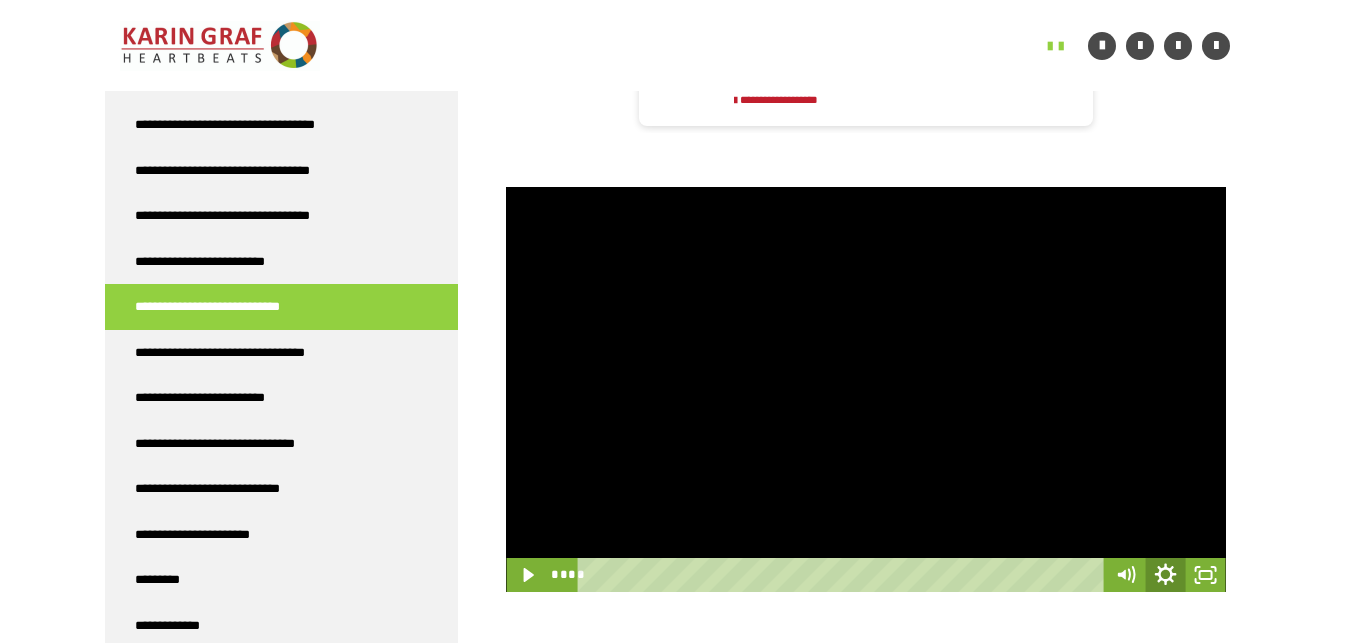 click 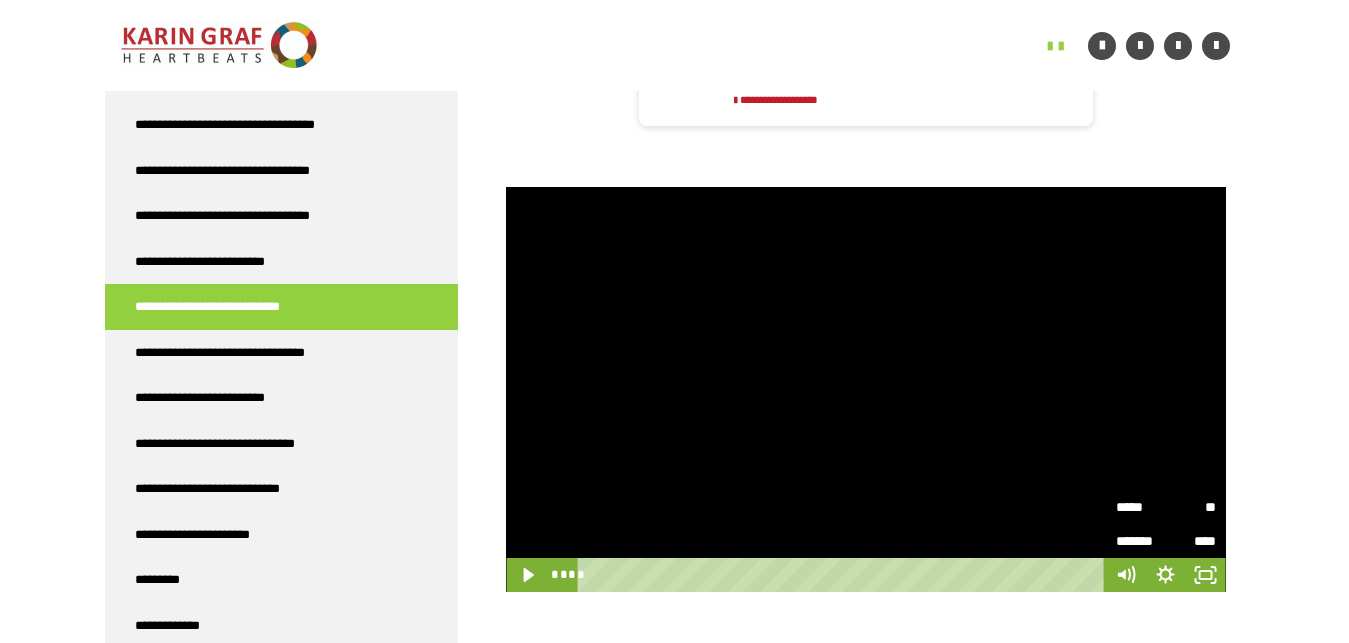click on "*****" at bounding box center (1141, 507) 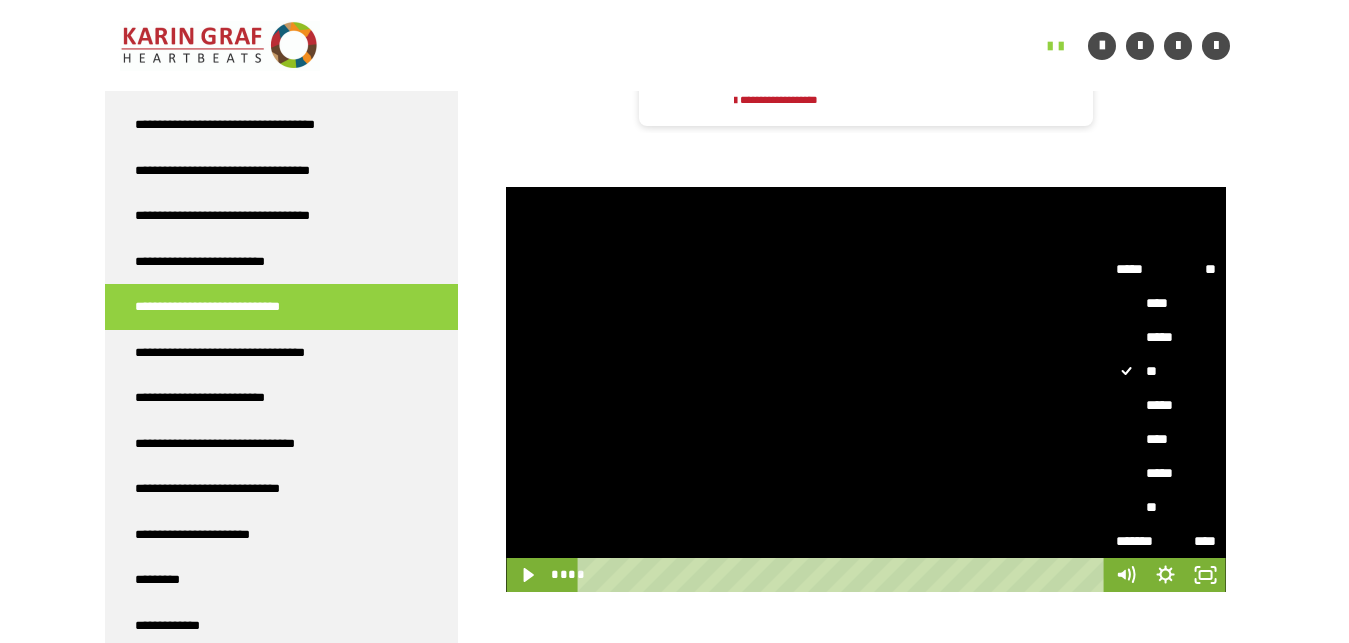 click on "*****" at bounding box center (1166, 406) 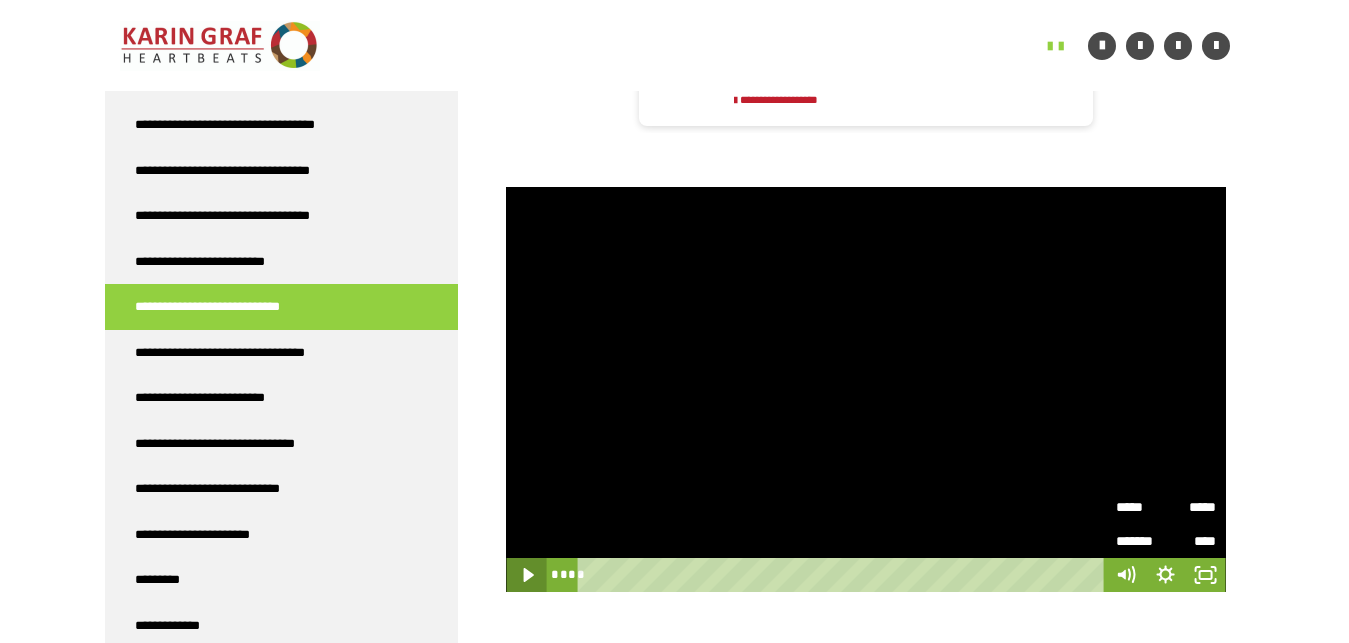 click 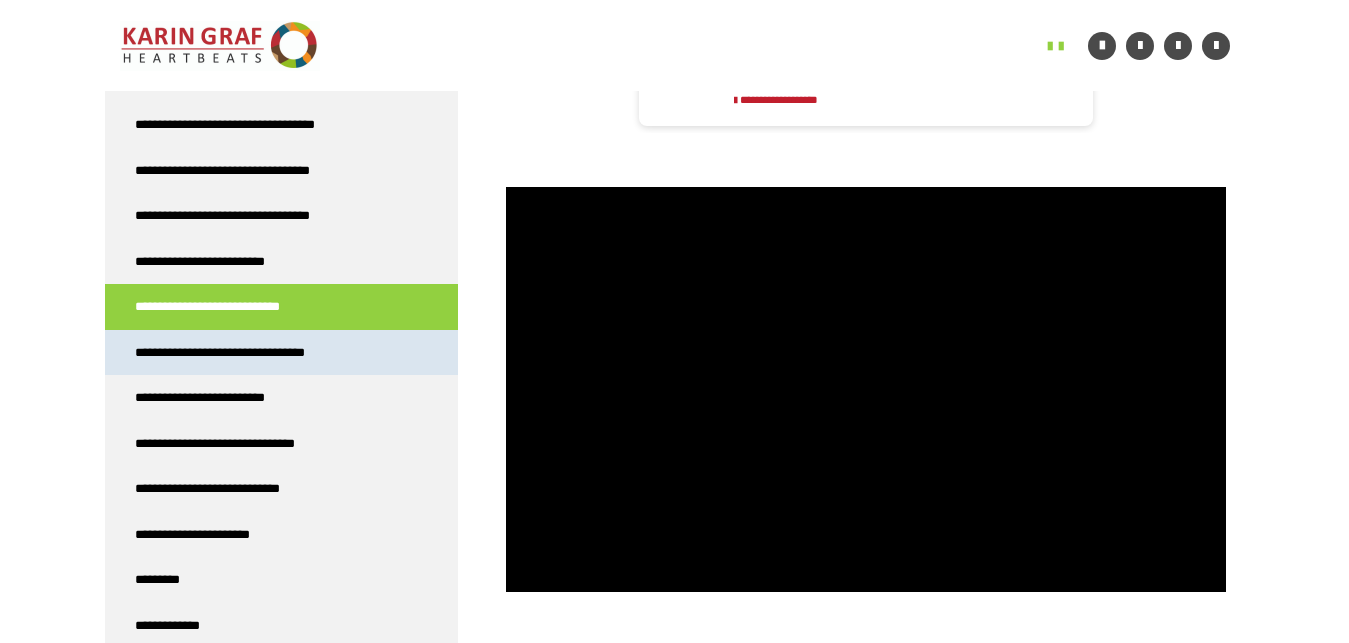 click on "**********" at bounding box center (247, 353) 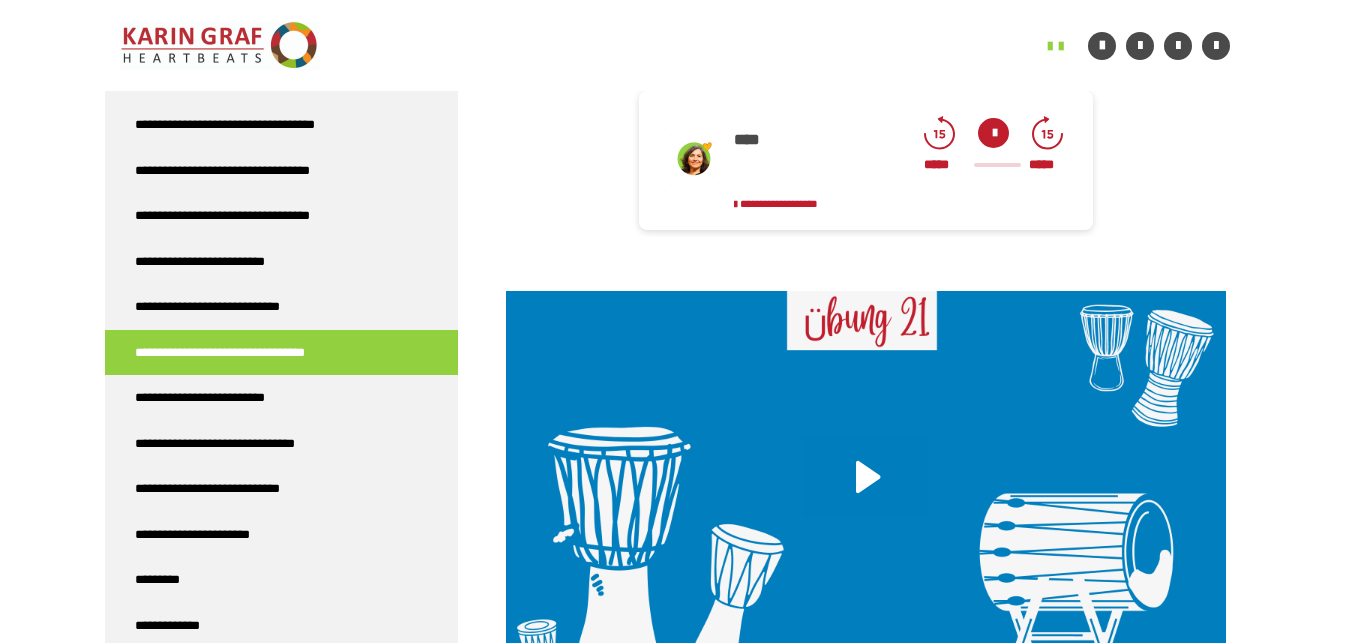 scroll, scrollTop: 1074, scrollLeft: 0, axis: vertical 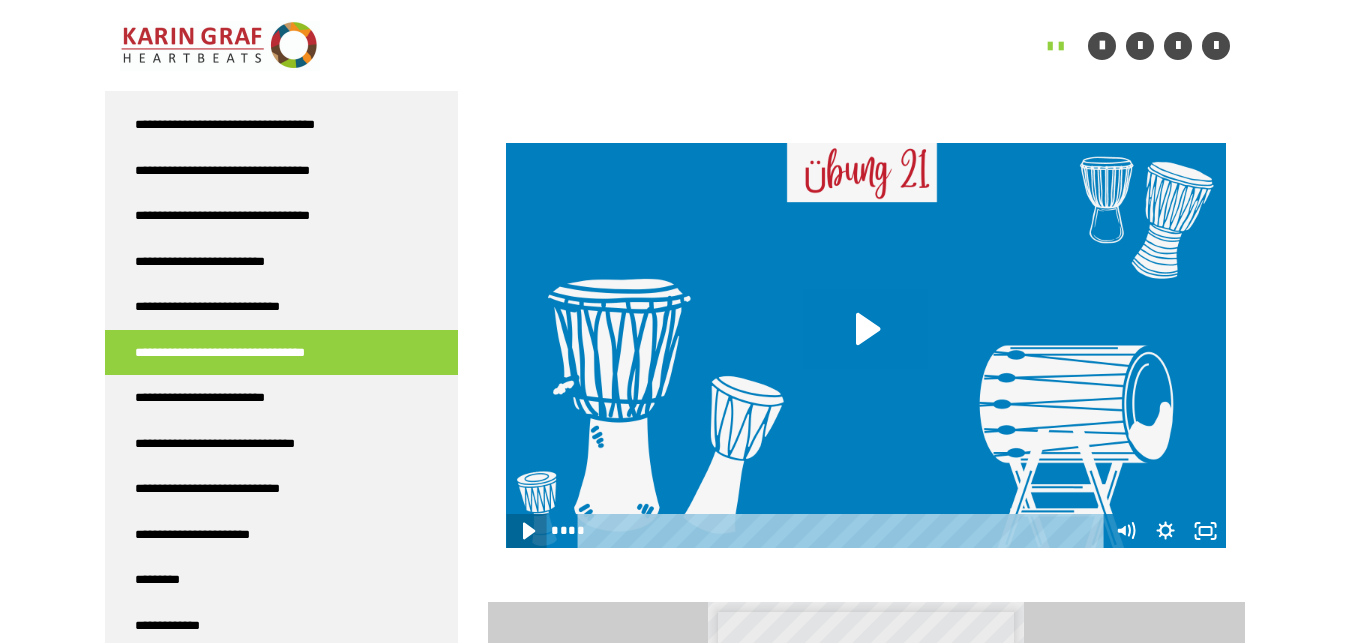 click 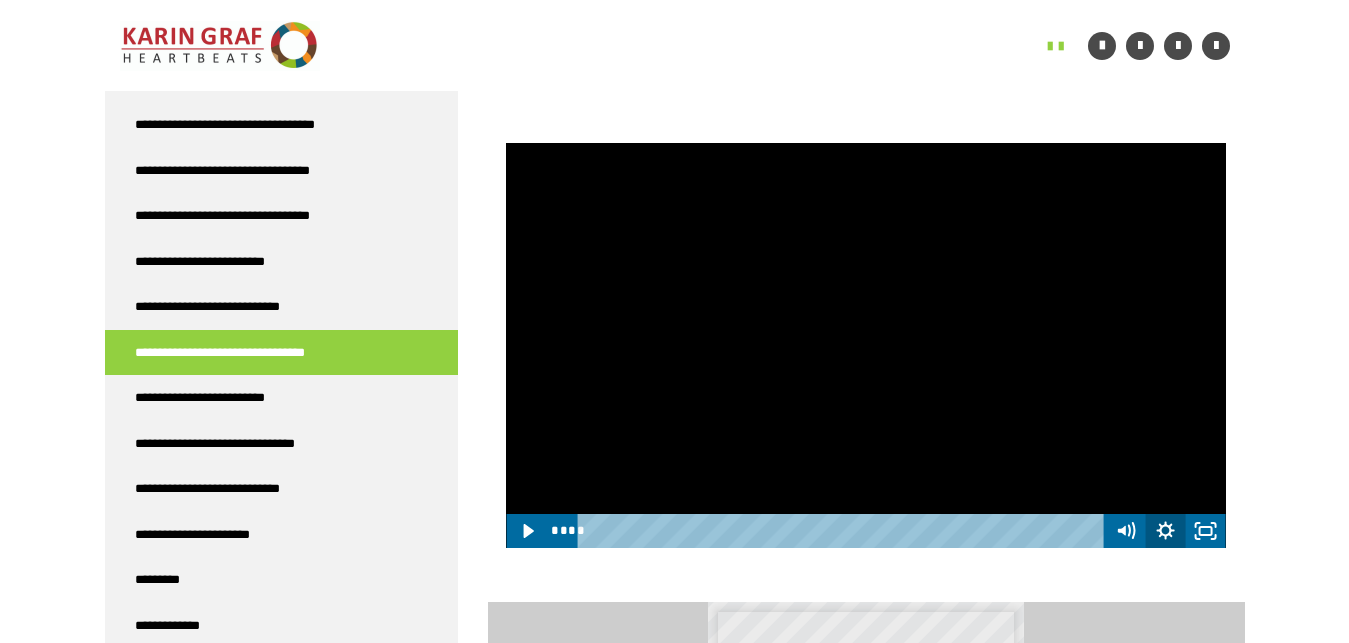 click 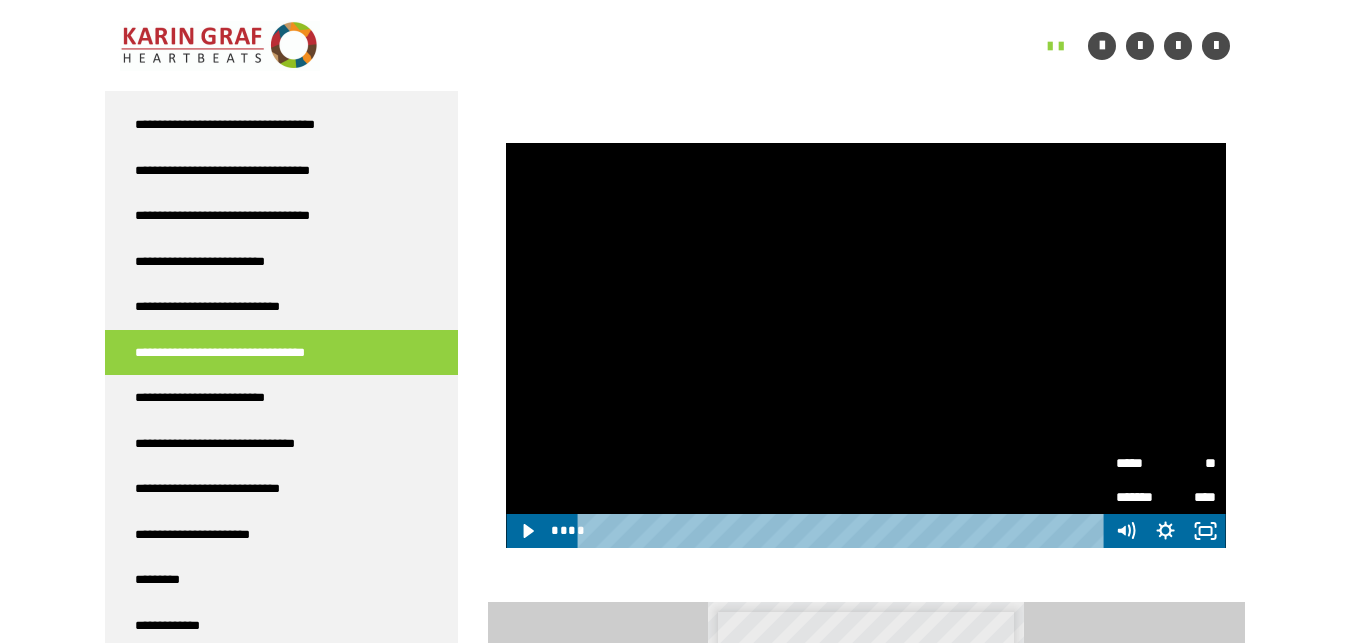 click on "**" at bounding box center (1191, 462) 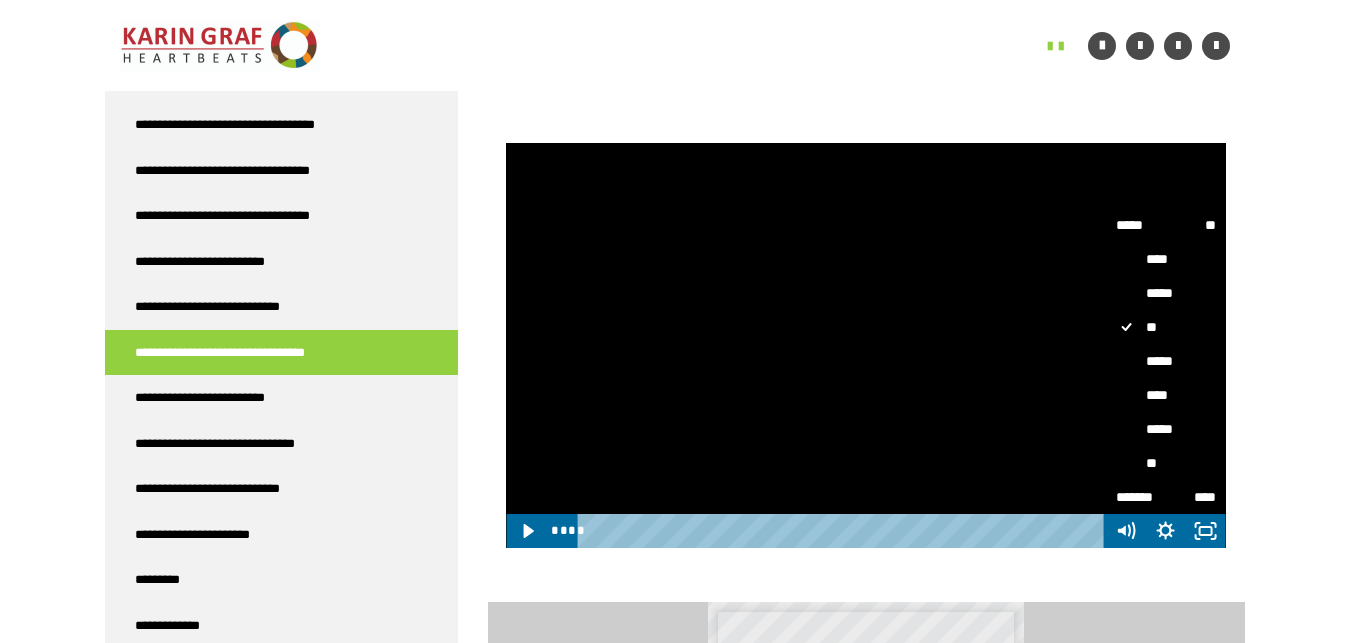 click on "*****" at bounding box center [1166, 362] 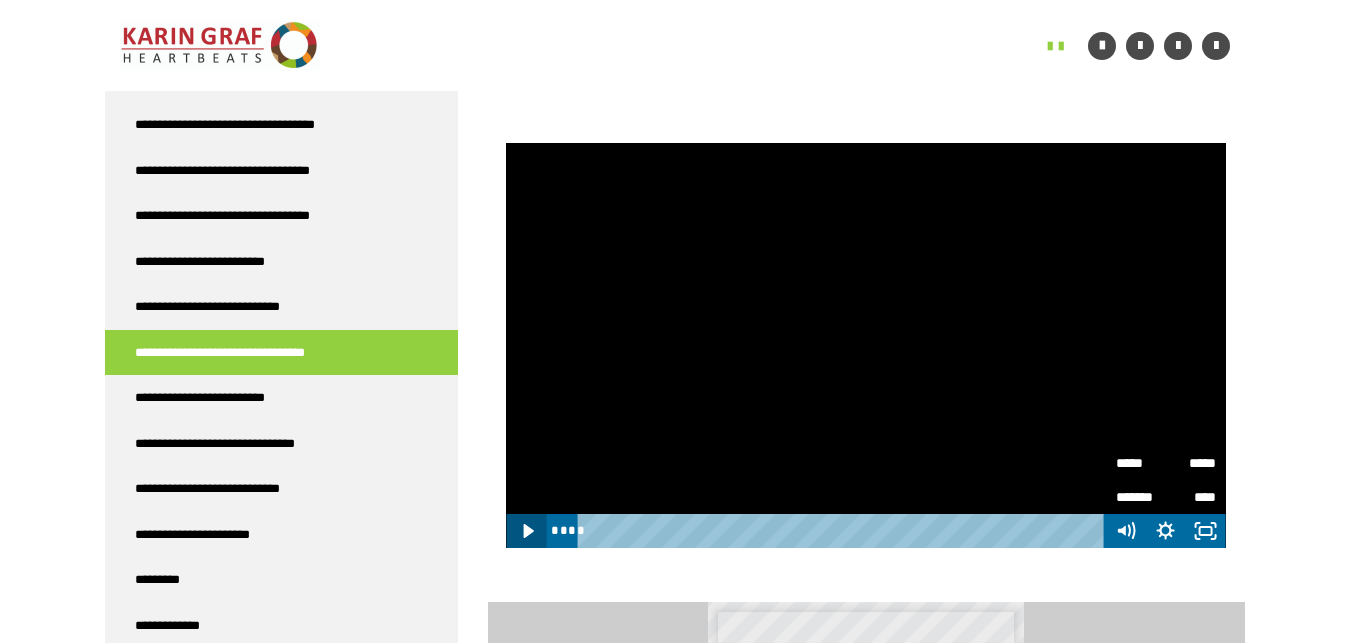 click 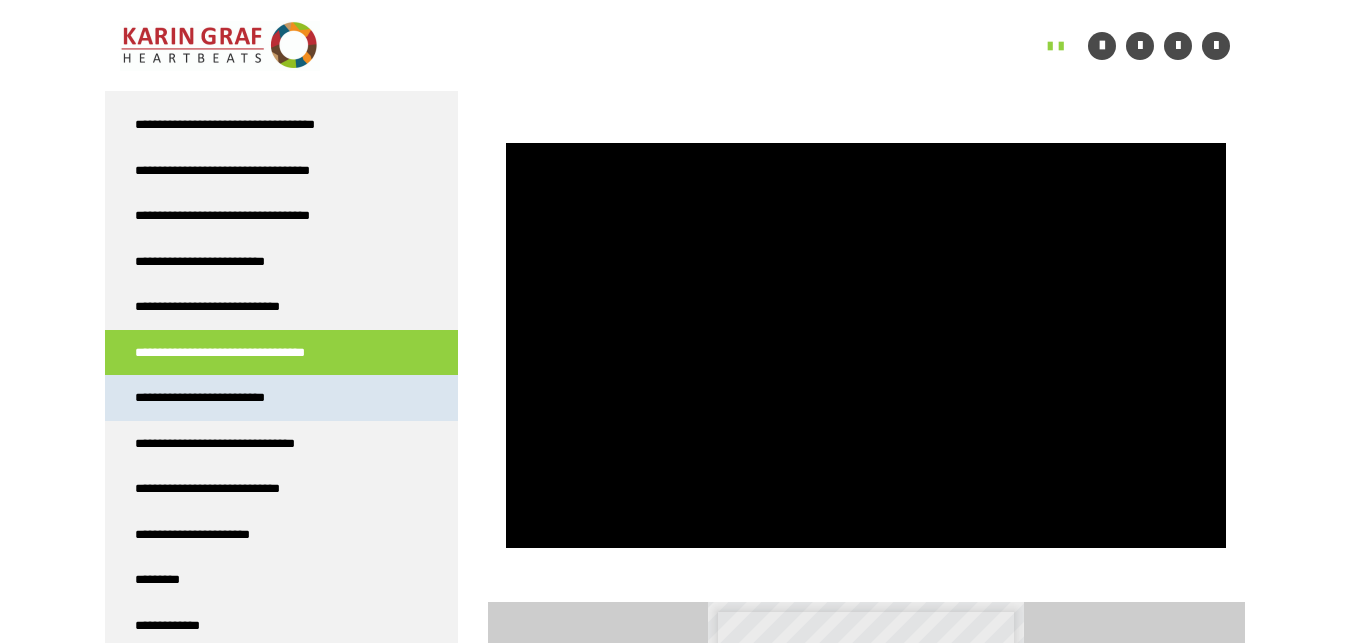 click on "**********" at bounding box center (215, 398) 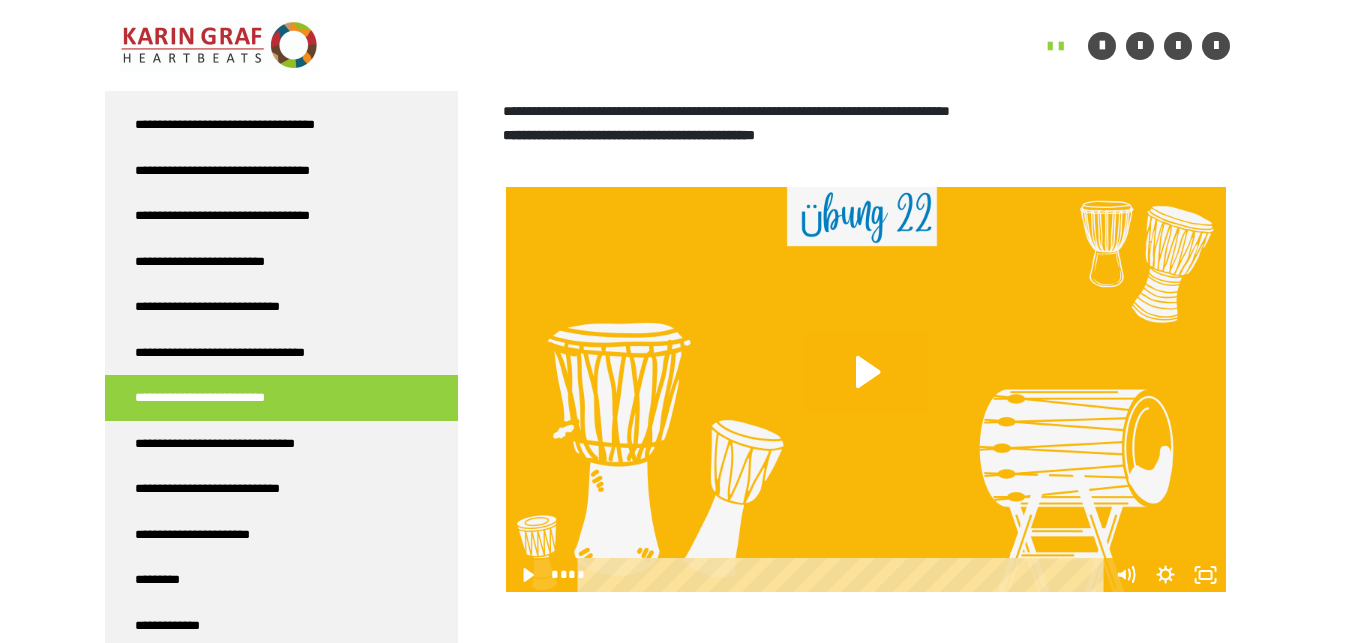 scroll, scrollTop: 564, scrollLeft: 0, axis: vertical 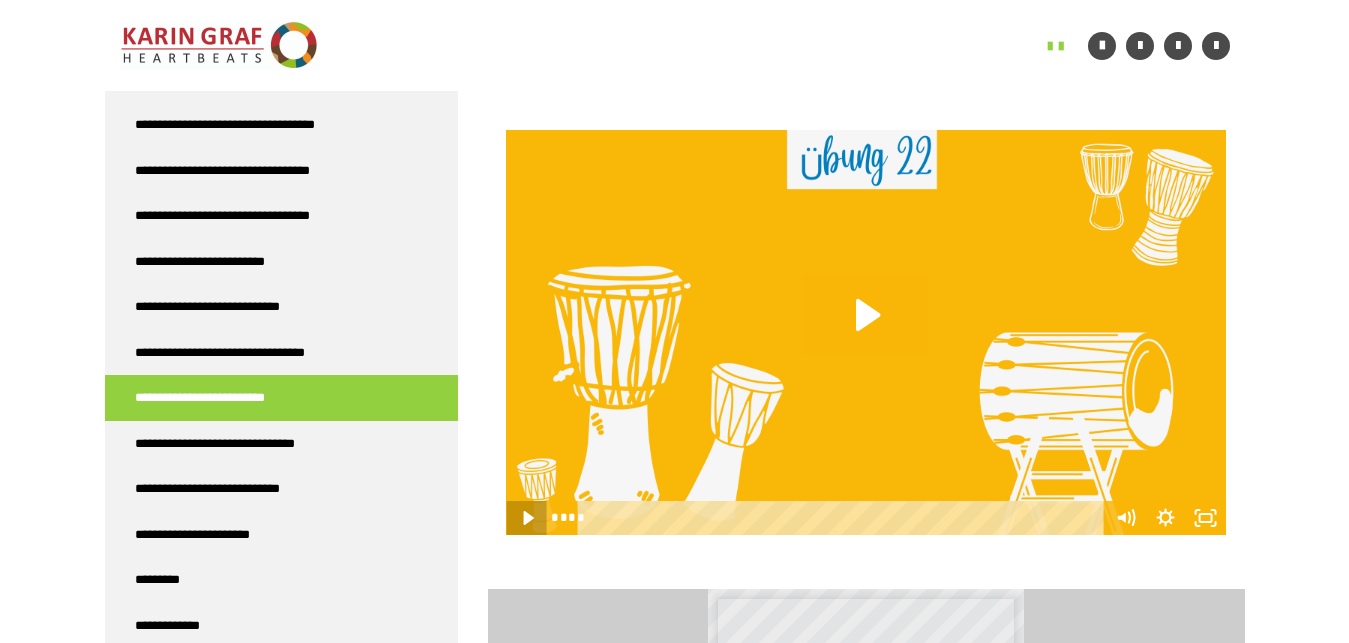 click 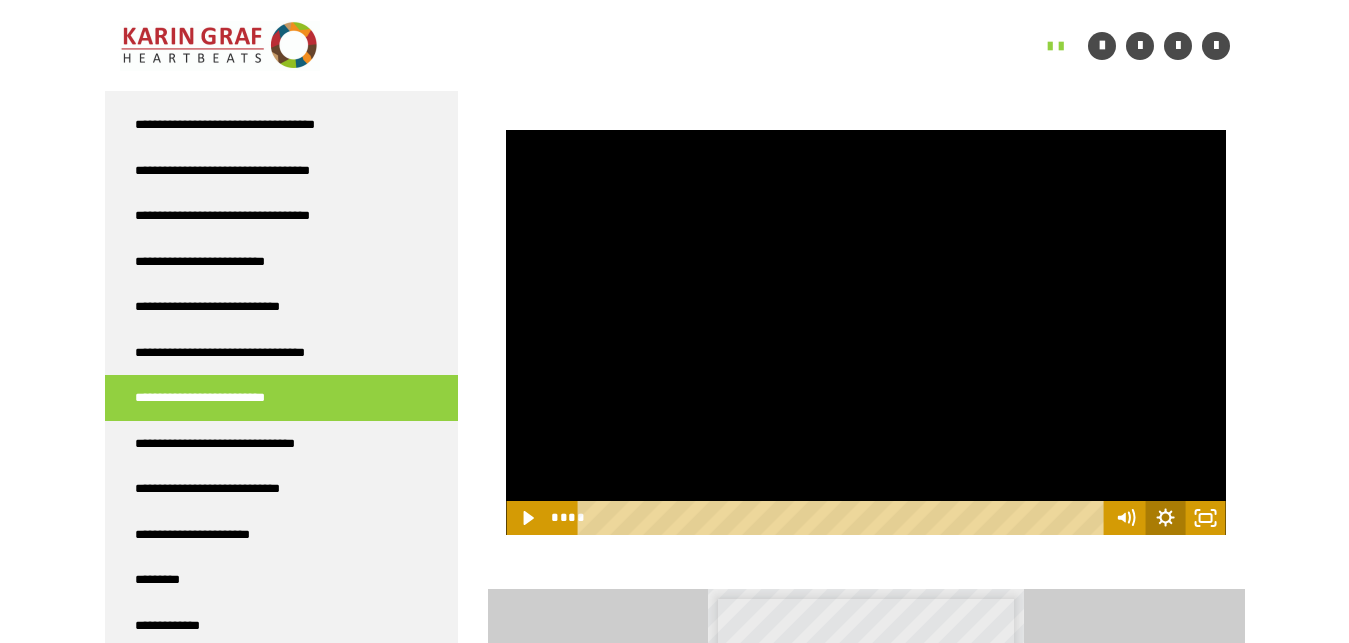 click 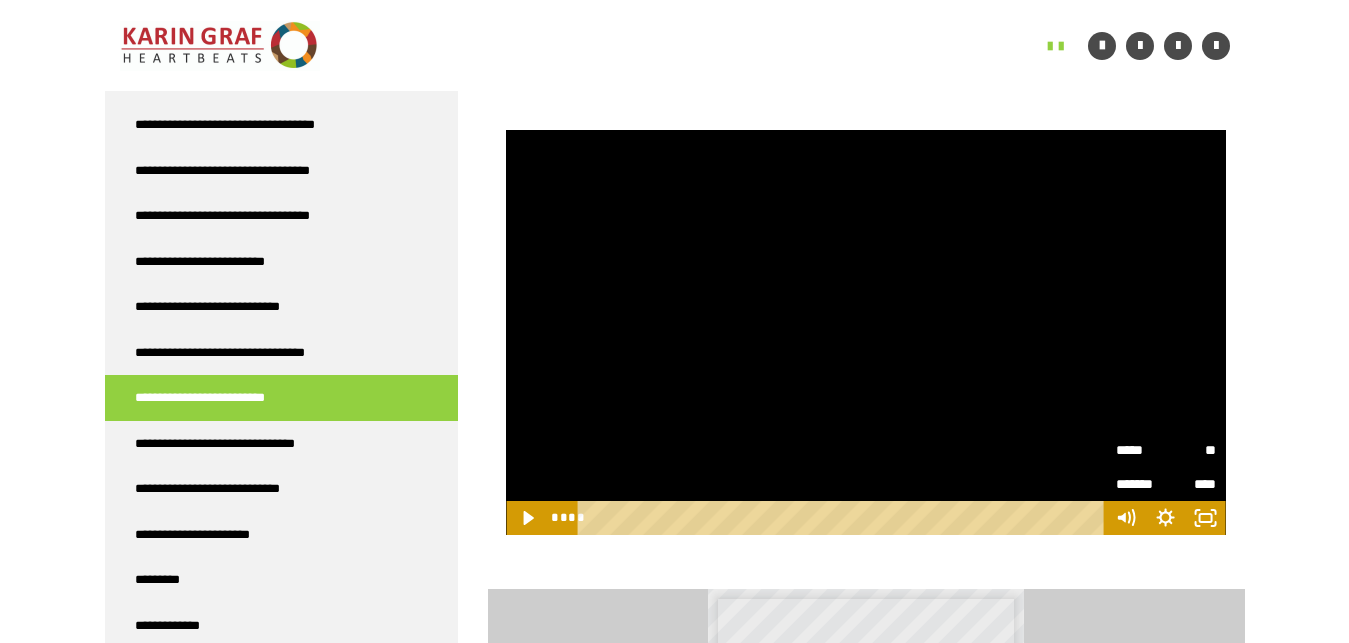 click on "**" at bounding box center (1191, 450) 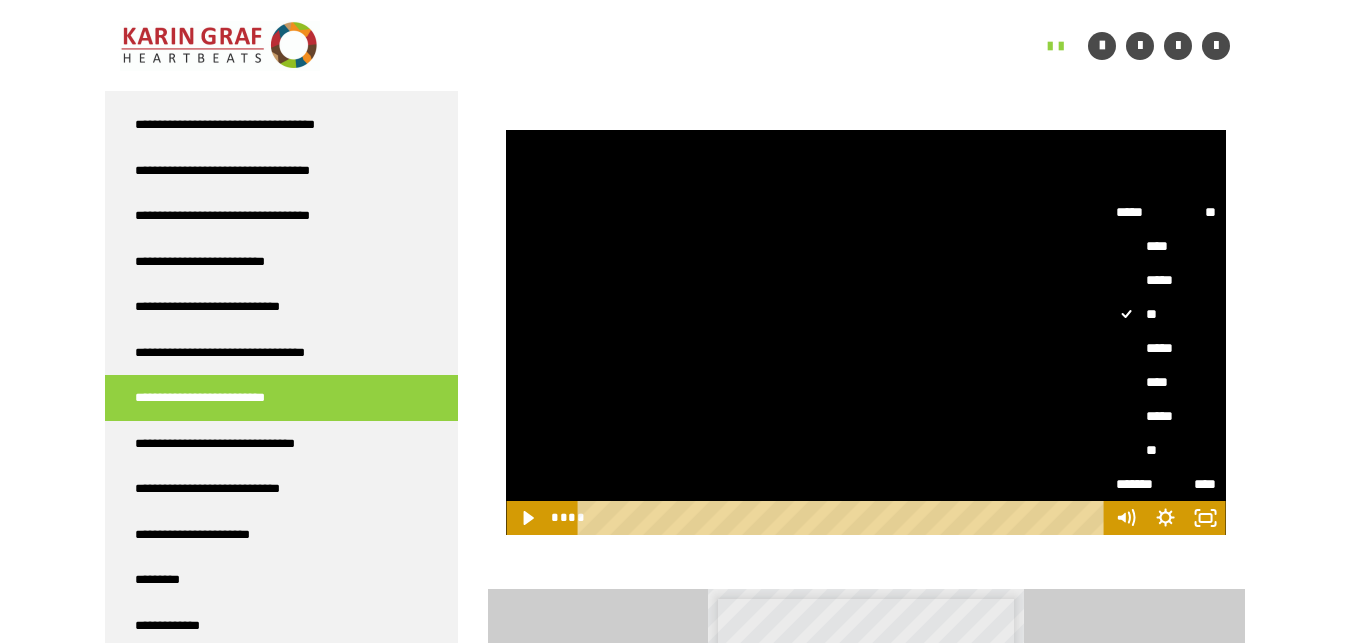 drag, startPoint x: 1166, startPoint y: 340, endPoint x: 1155, endPoint y: 341, distance: 11.045361 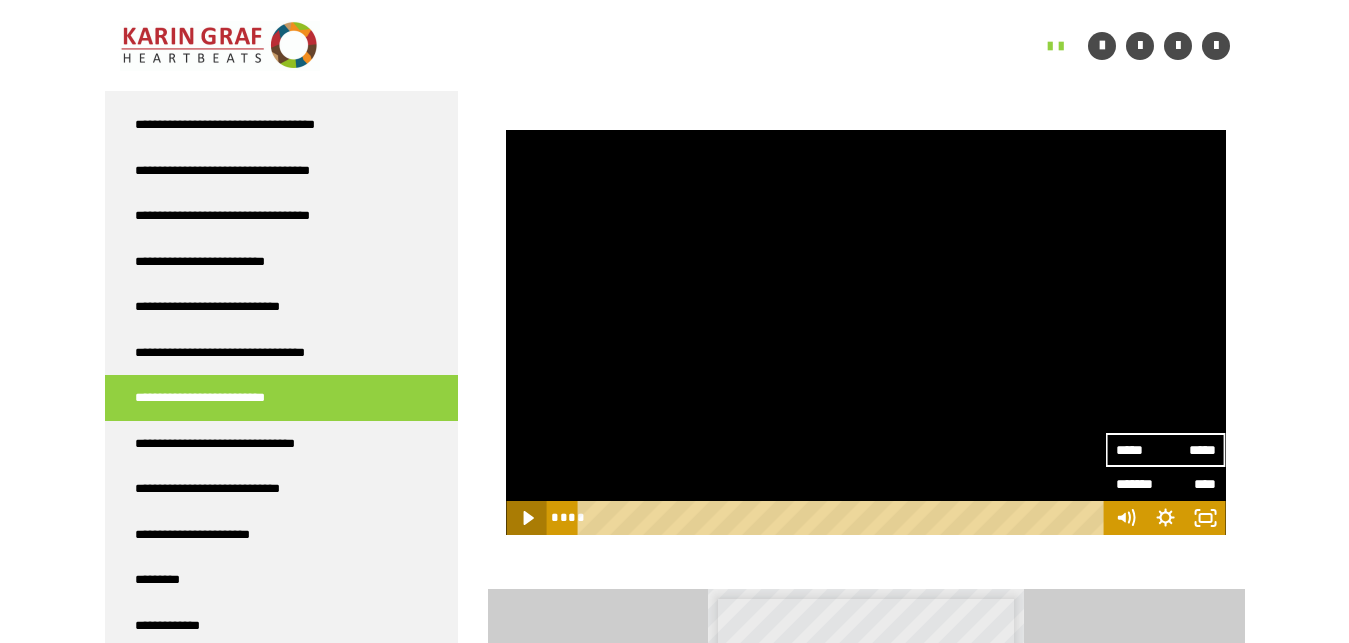 click 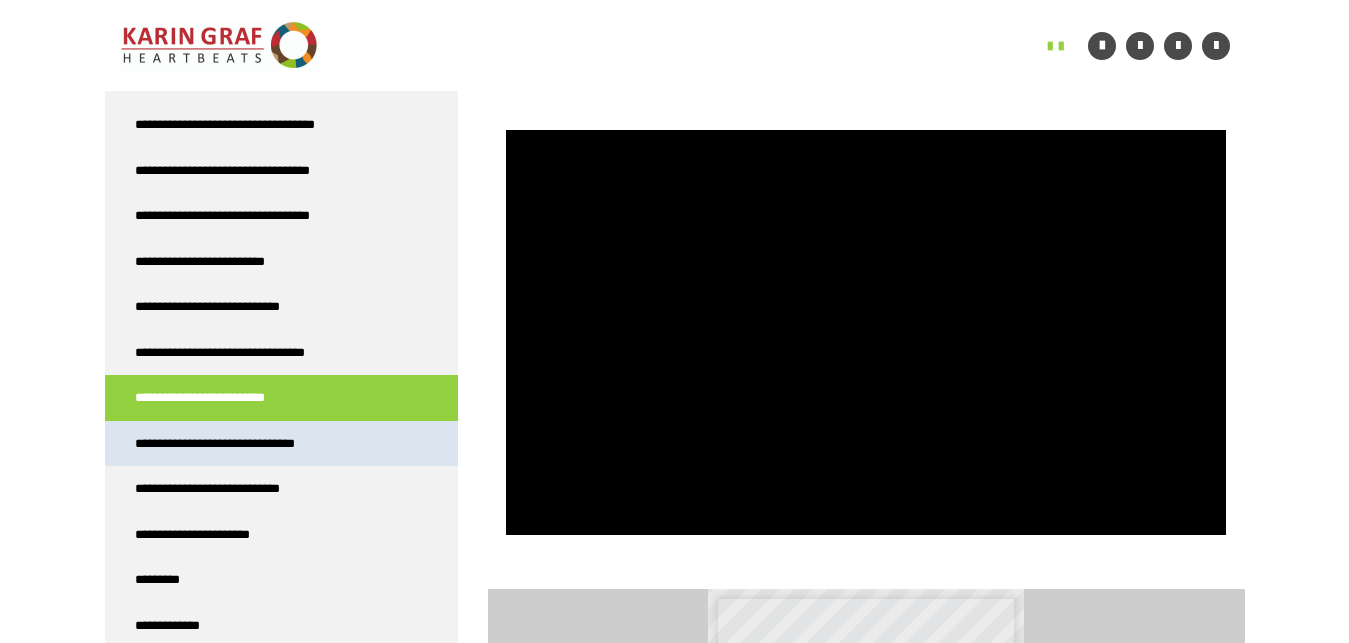 click on "**********" at bounding box center (238, 444) 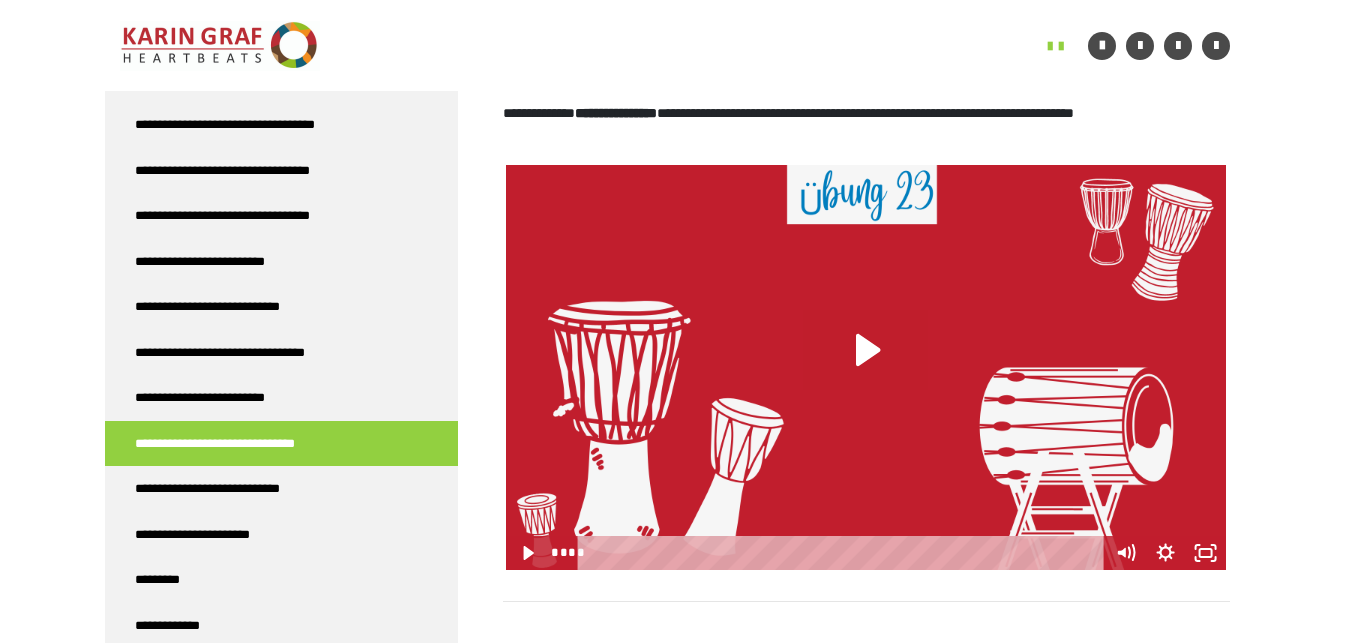 scroll, scrollTop: 564, scrollLeft: 0, axis: vertical 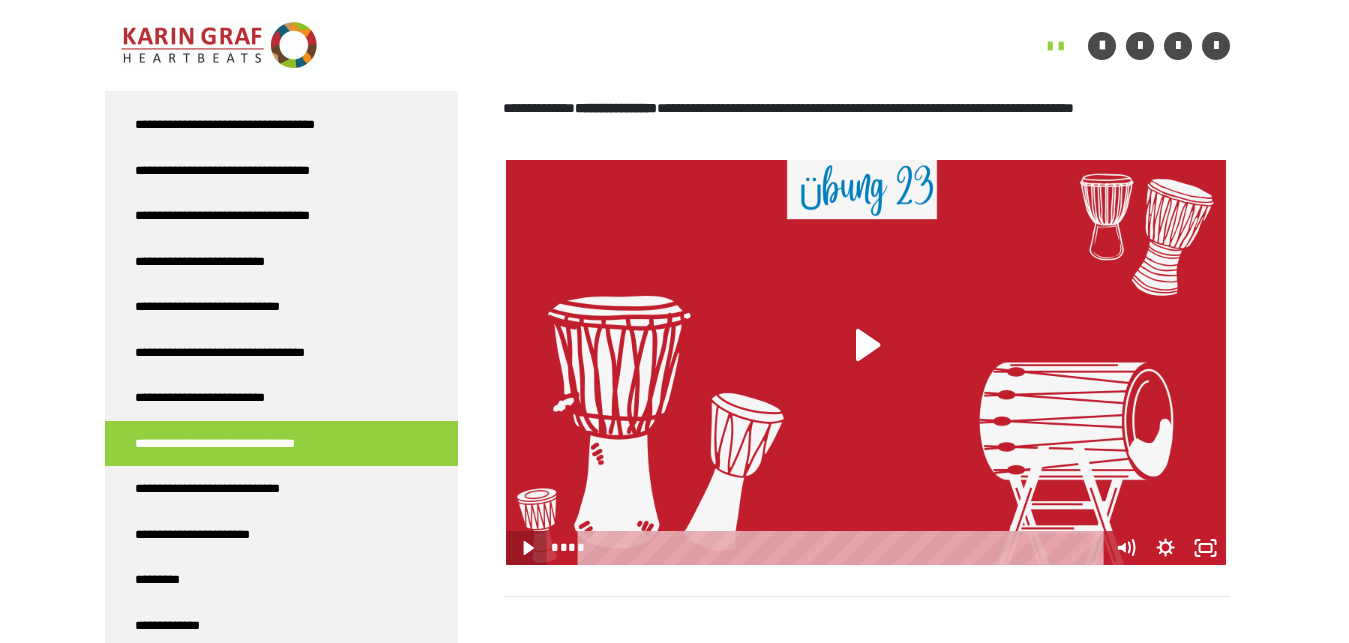 click 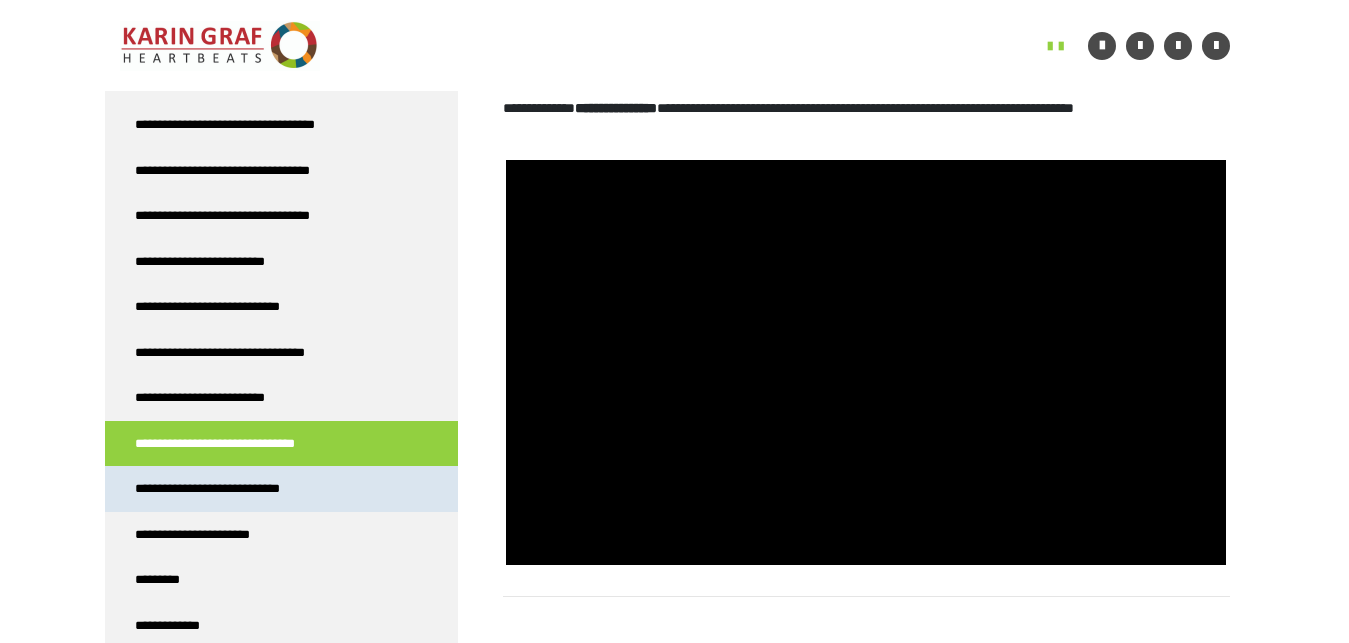 click on "**********" at bounding box center (232, 489) 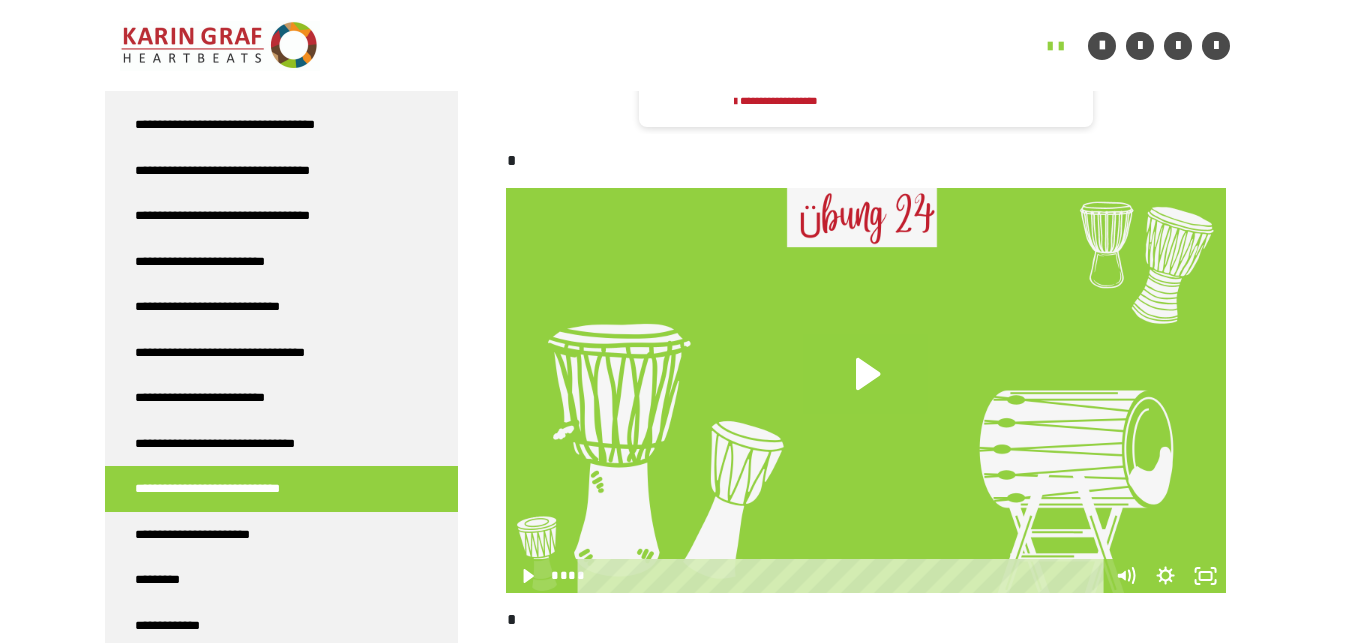scroll, scrollTop: 1074, scrollLeft: 0, axis: vertical 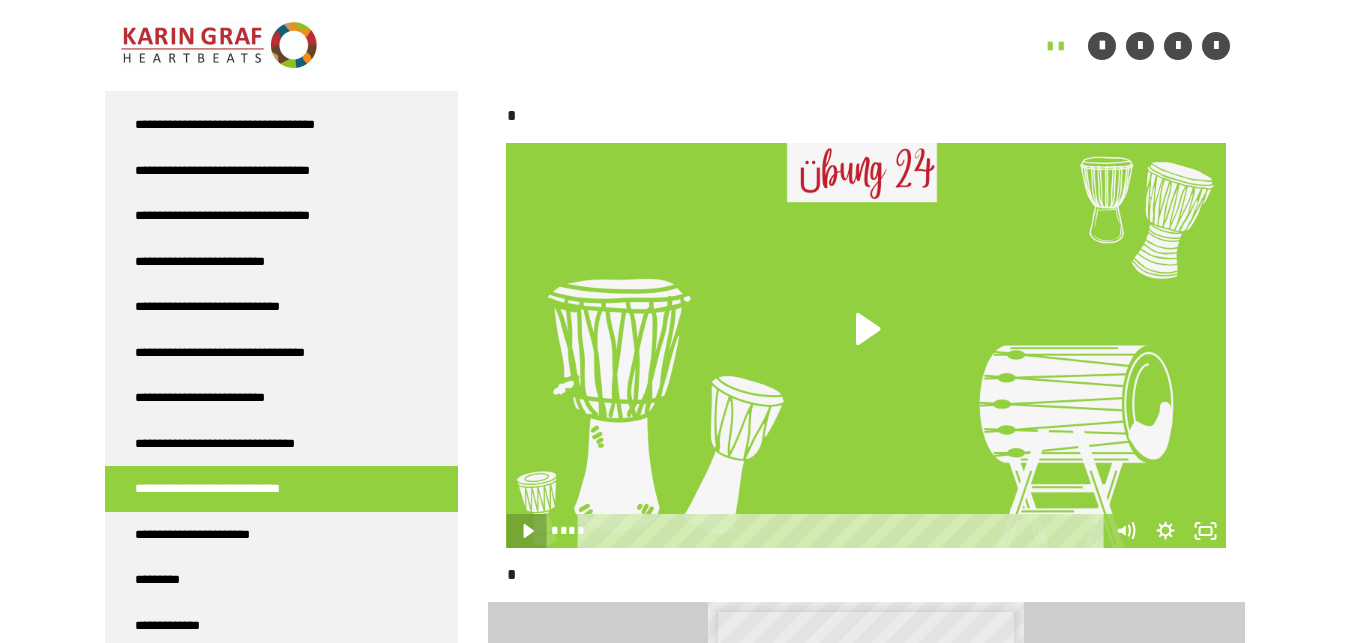 click 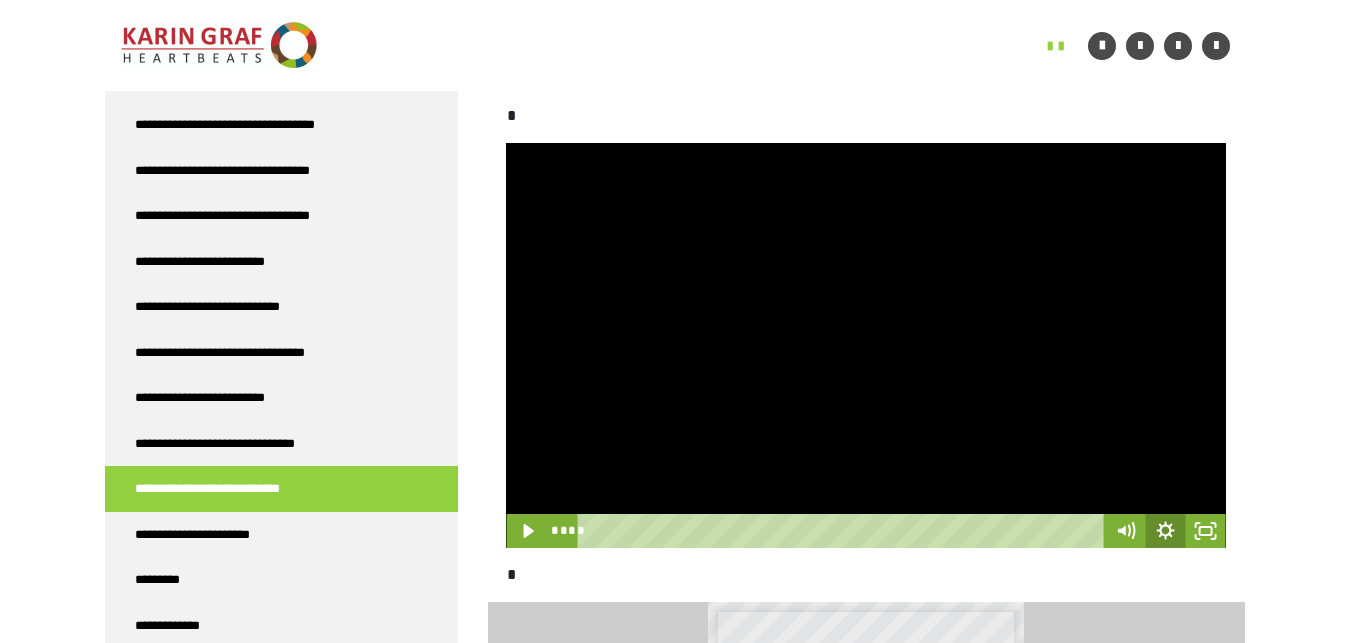 click 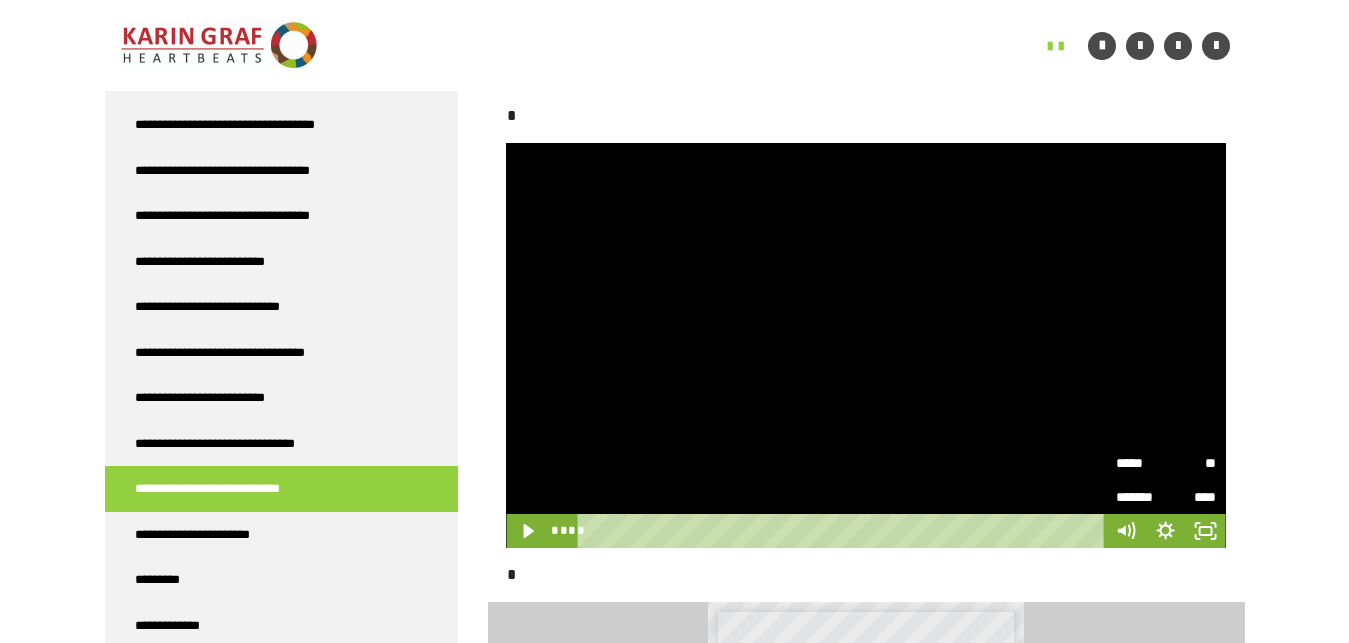 click on "**" at bounding box center [1191, 463] 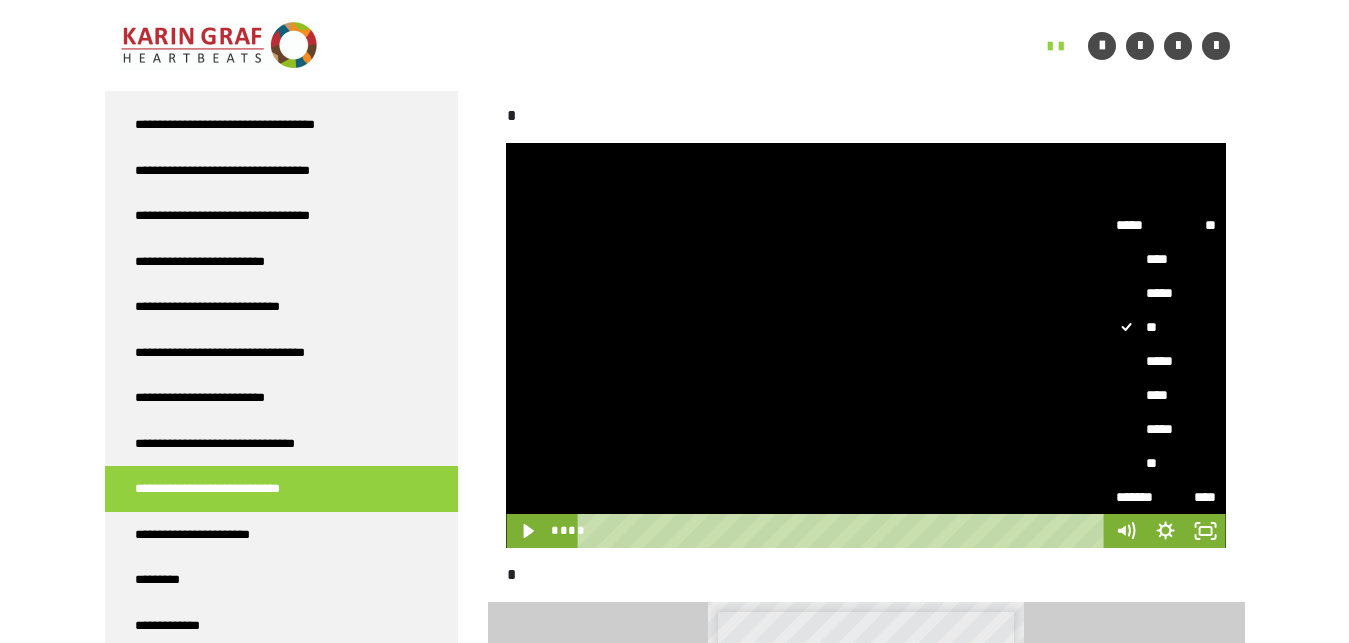 click on "*****" at bounding box center [1166, 362] 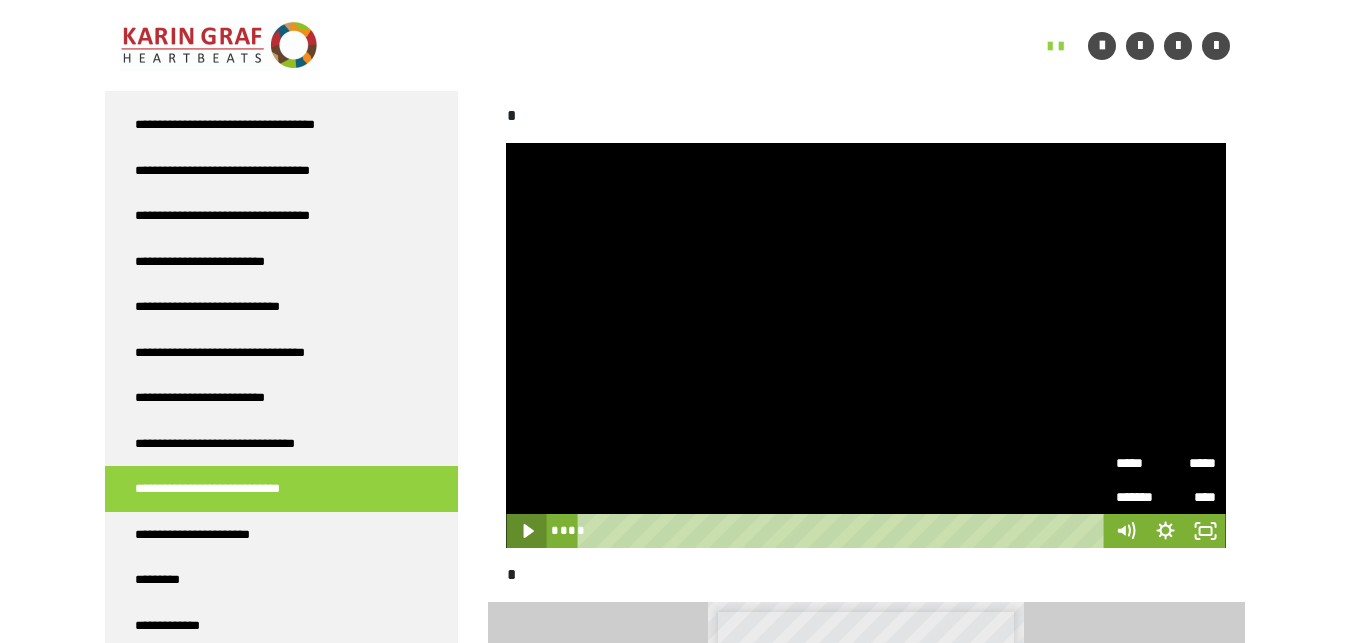 click 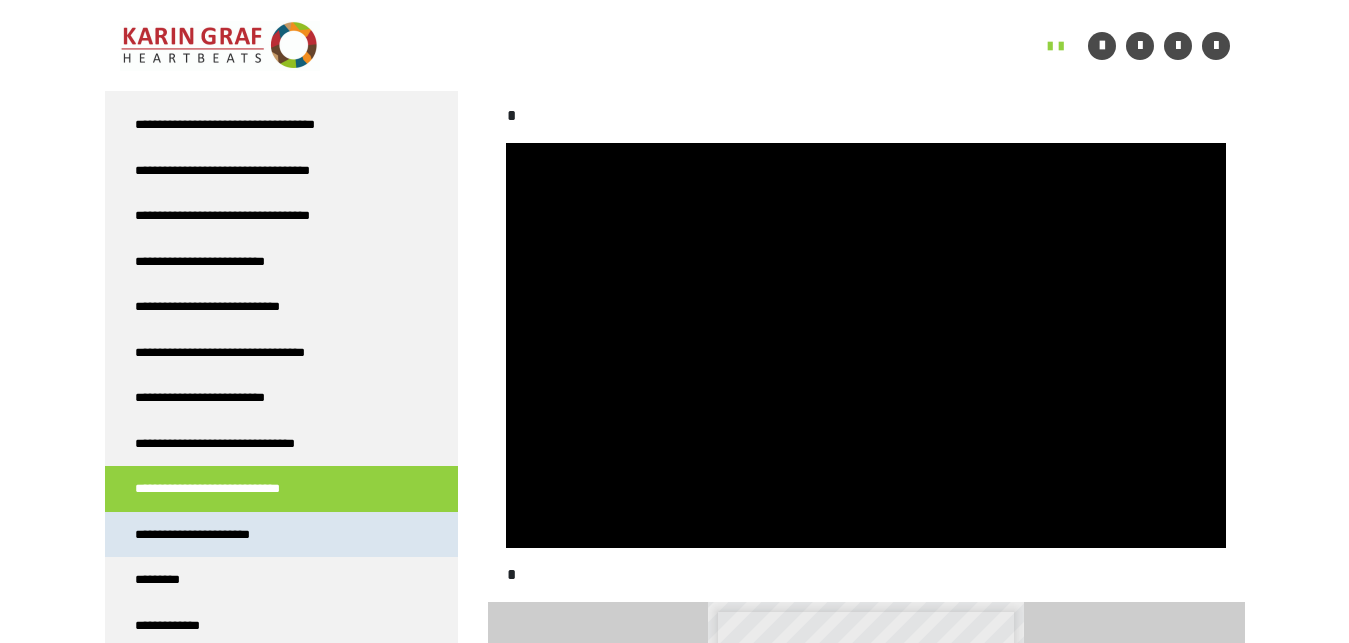 click on "**********" at bounding box center [203, 535] 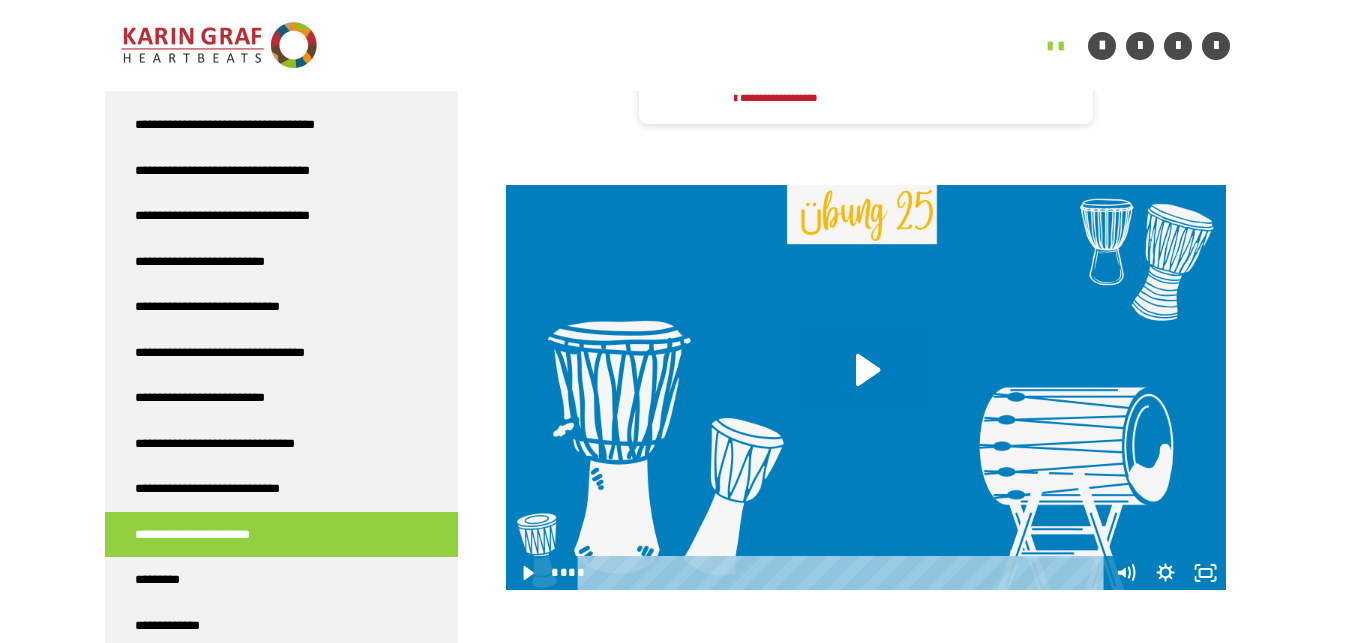 scroll, scrollTop: 1176, scrollLeft: 0, axis: vertical 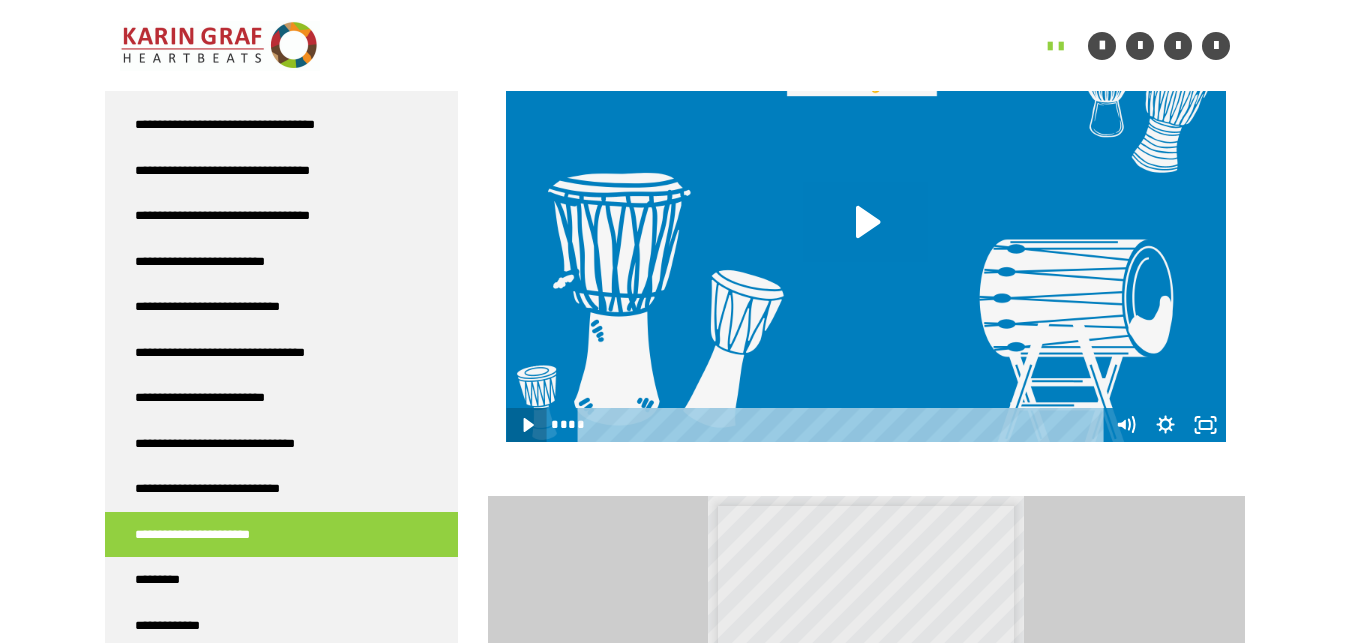 click 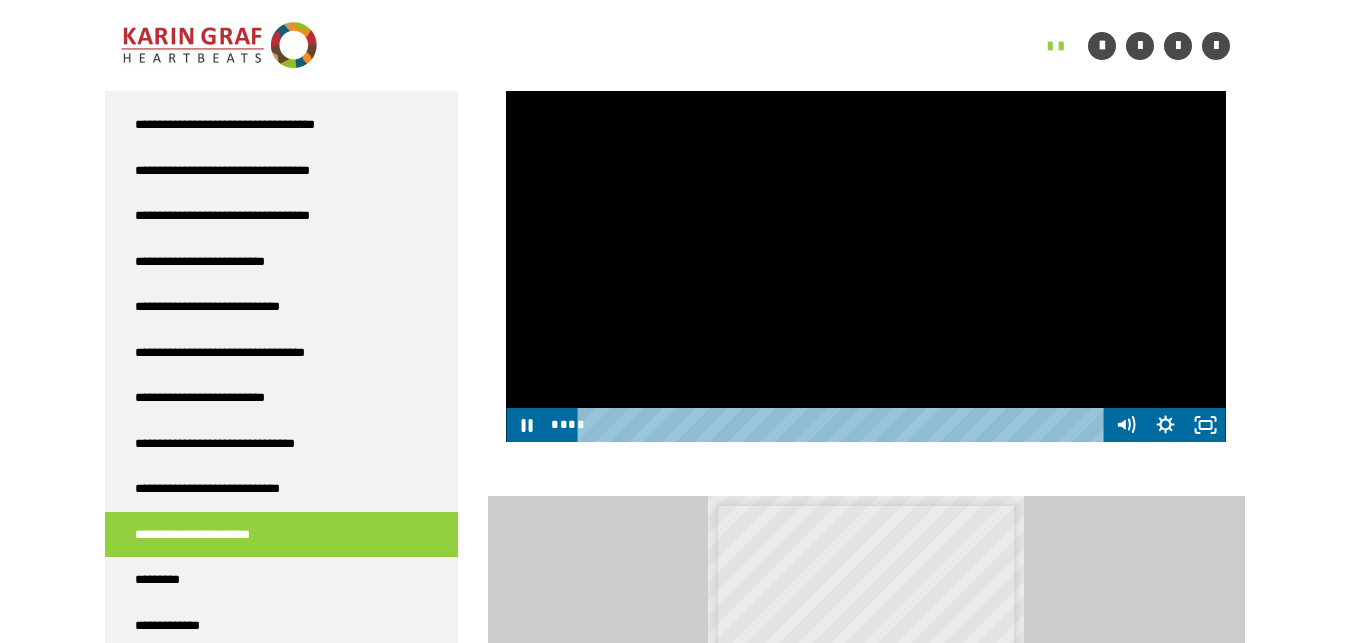 scroll, scrollTop: 1074, scrollLeft: 0, axis: vertical 